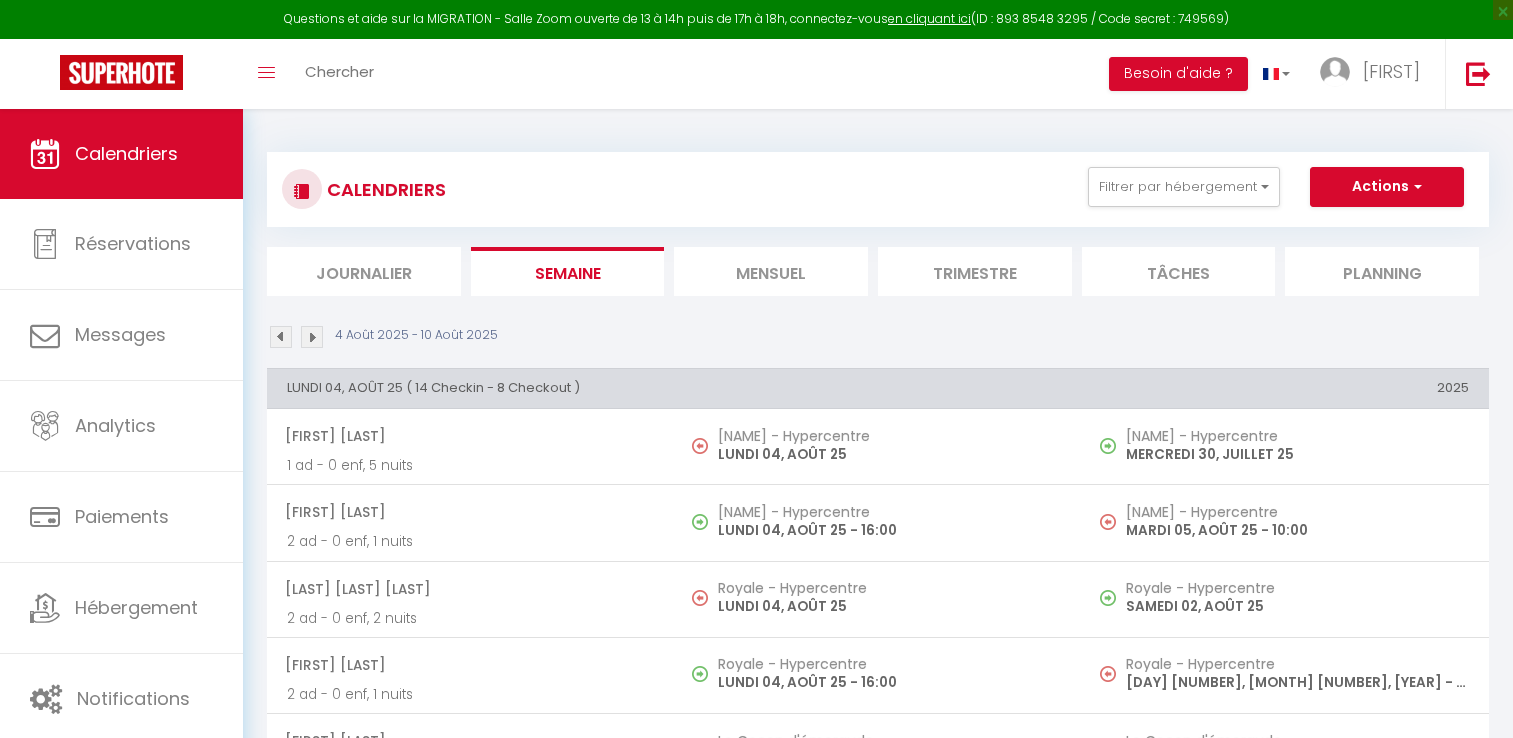 scroll, scrollTop: 0, scrollLeft: 0, axis: both 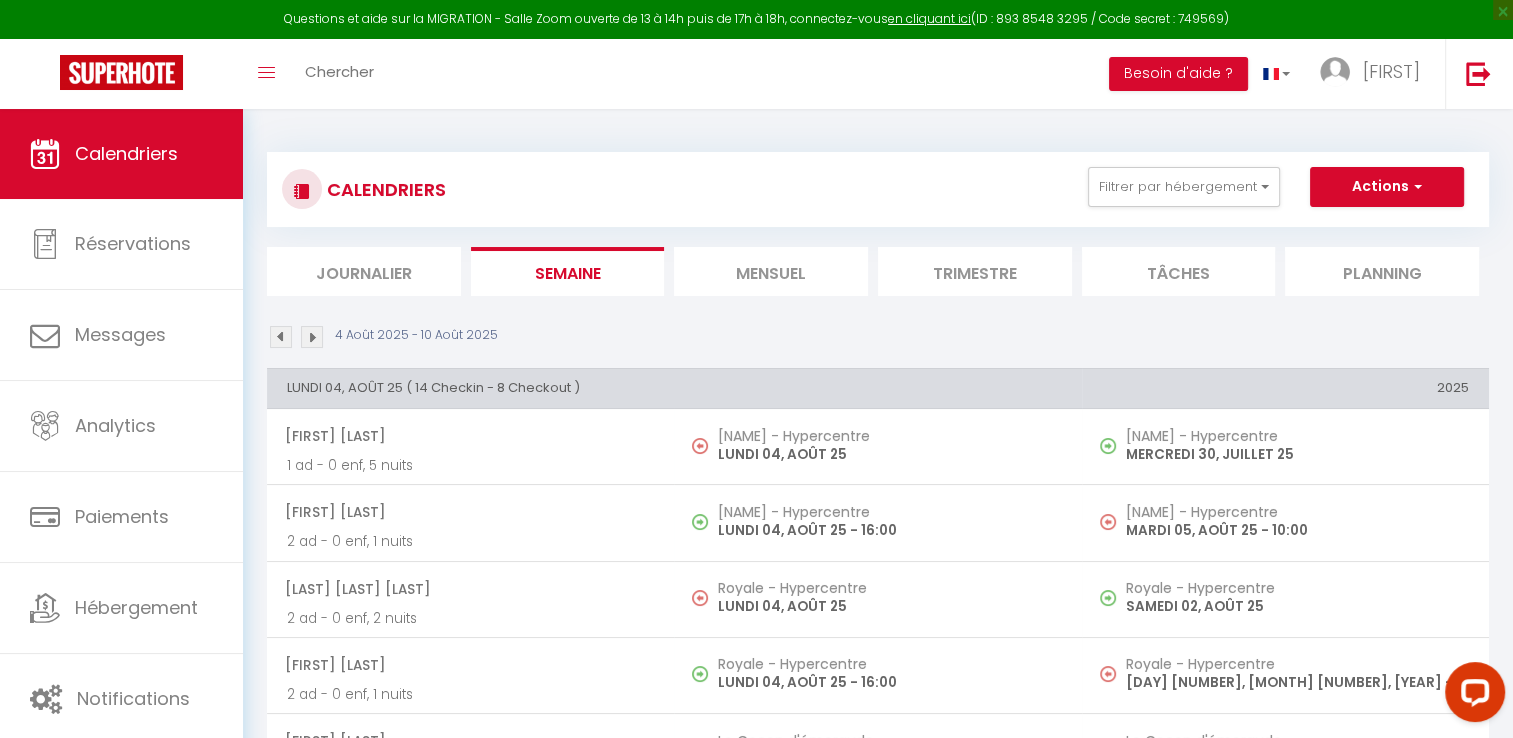 click on "Mensuel" at bounding box center [771, 271] 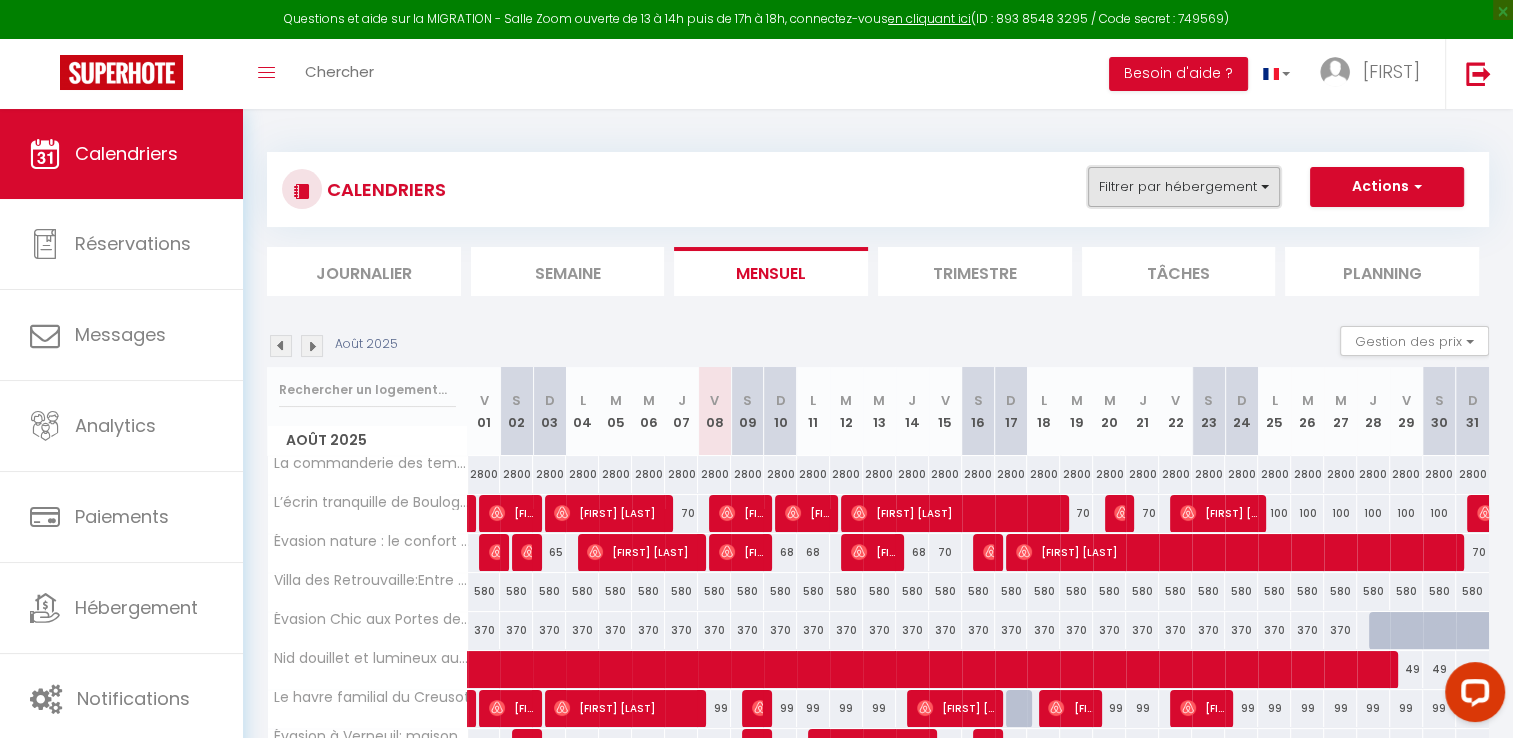 click on "Filtrer par hébergement" at bounding box center (1184, 187) 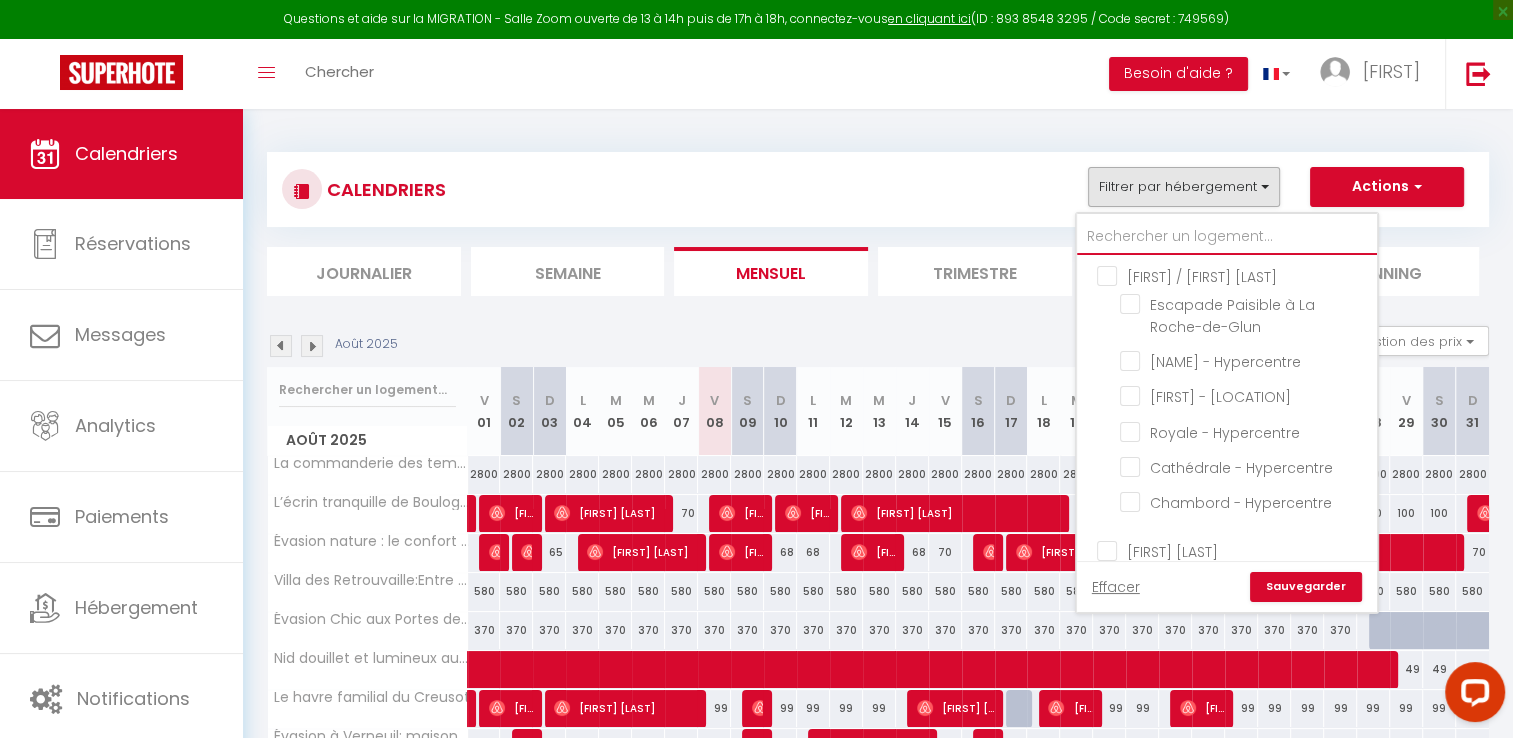 click at bounding box center [1227, 237] 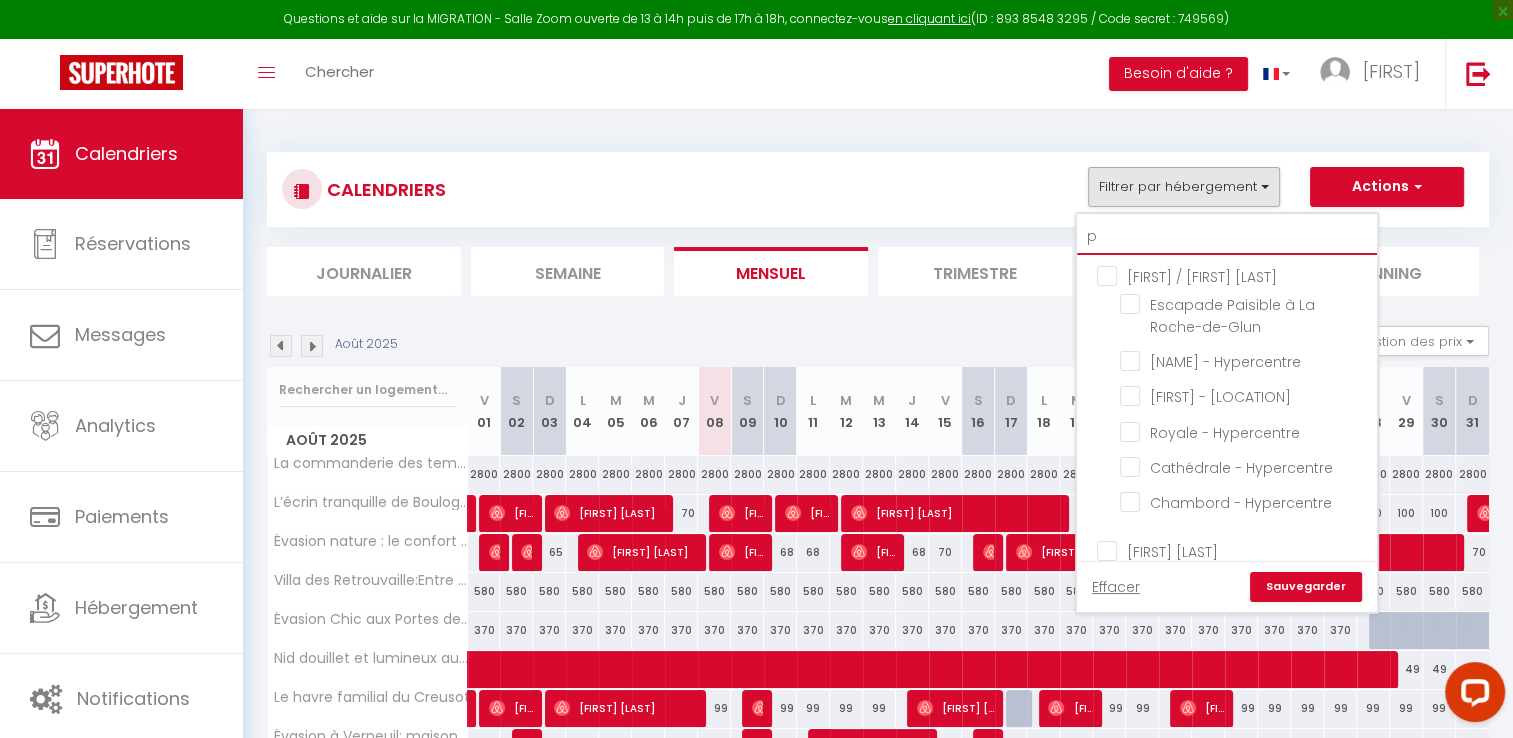 checkbox on "false" 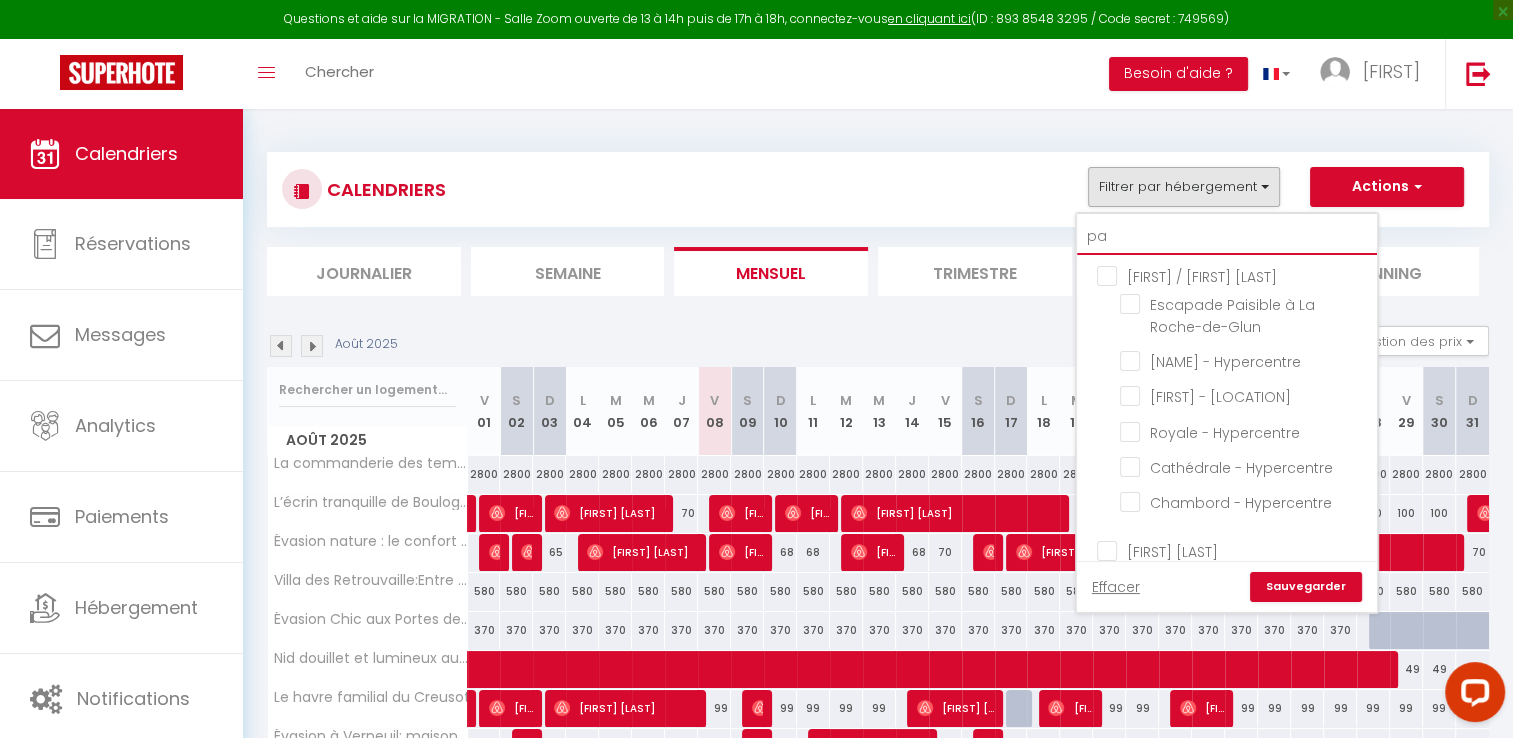 checkbox on "false" 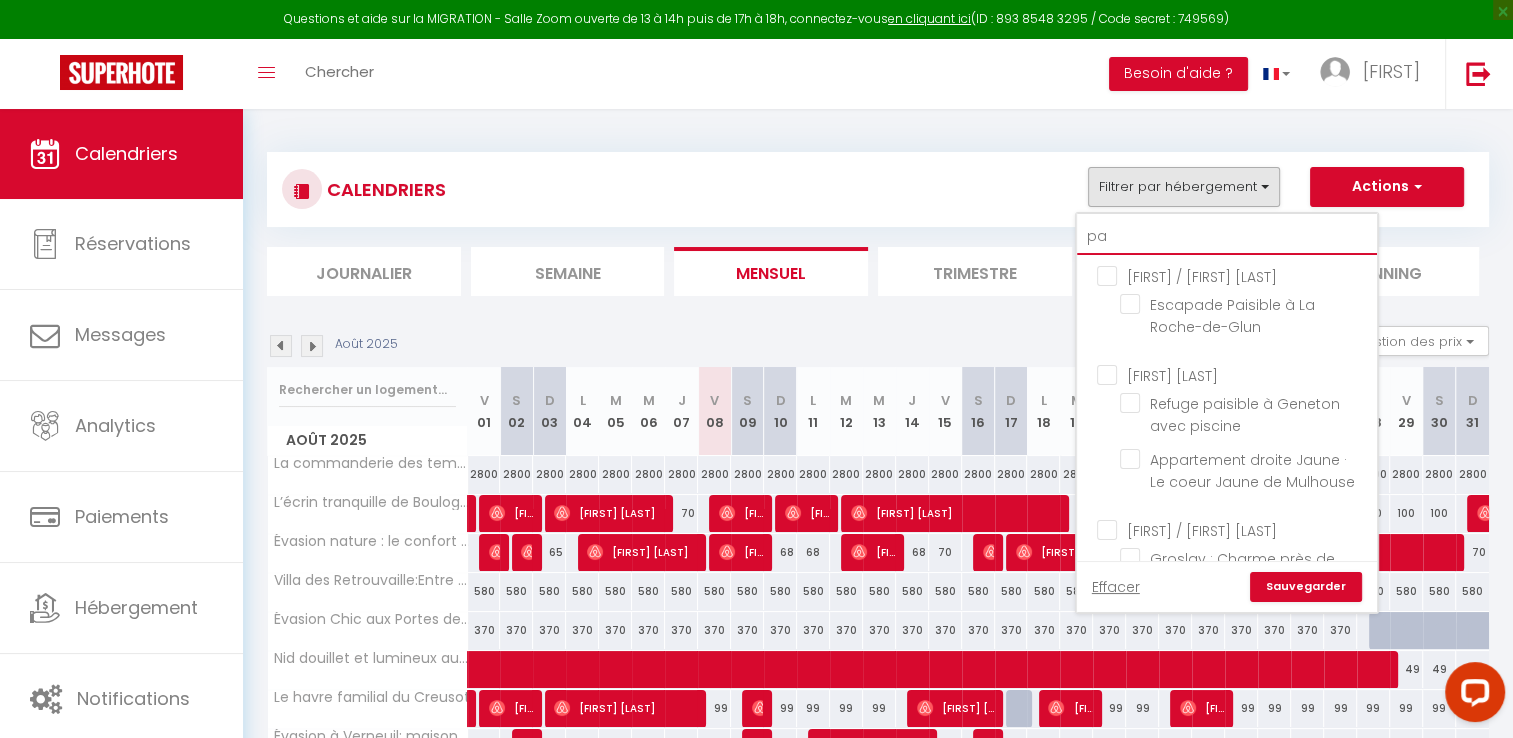 type on "pan" 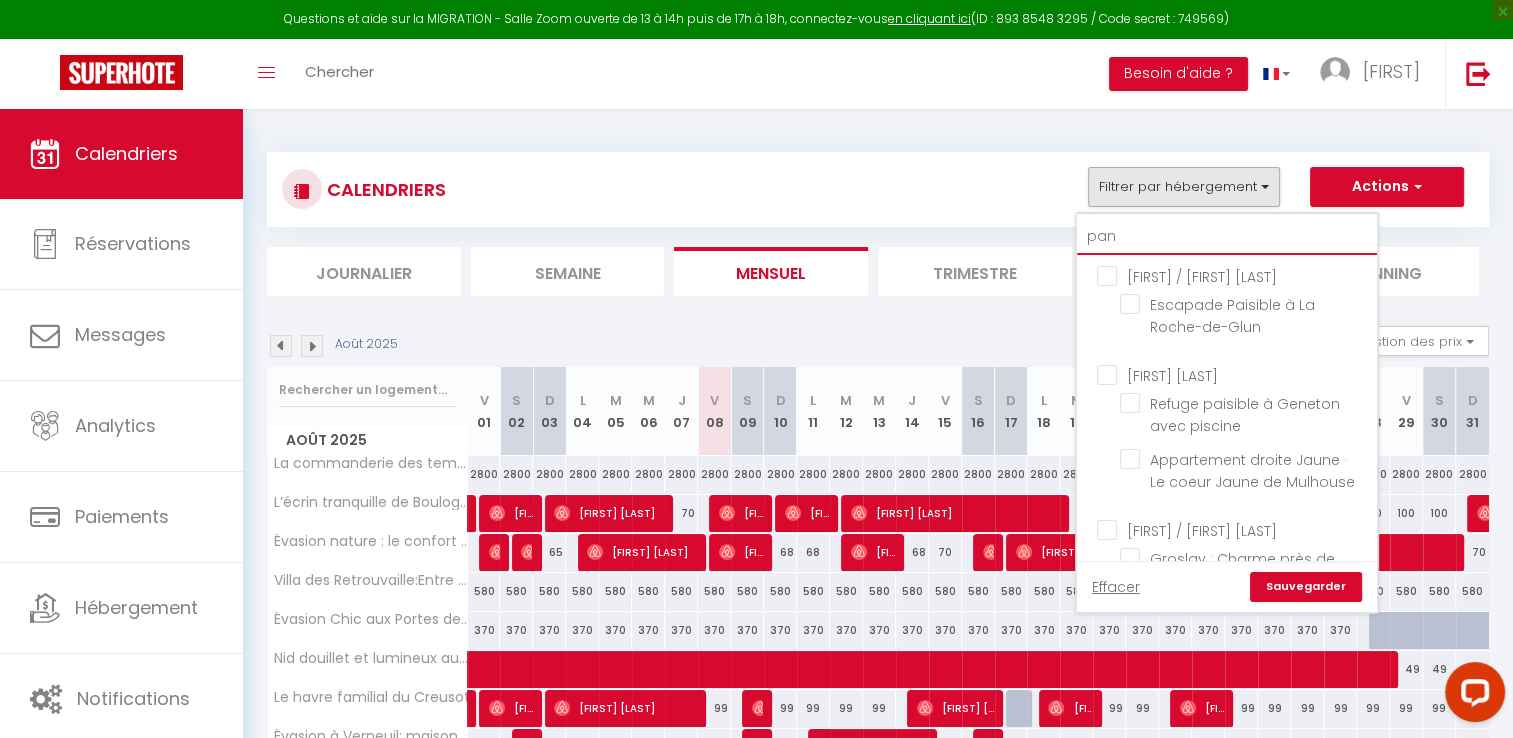 checkbox on "false" 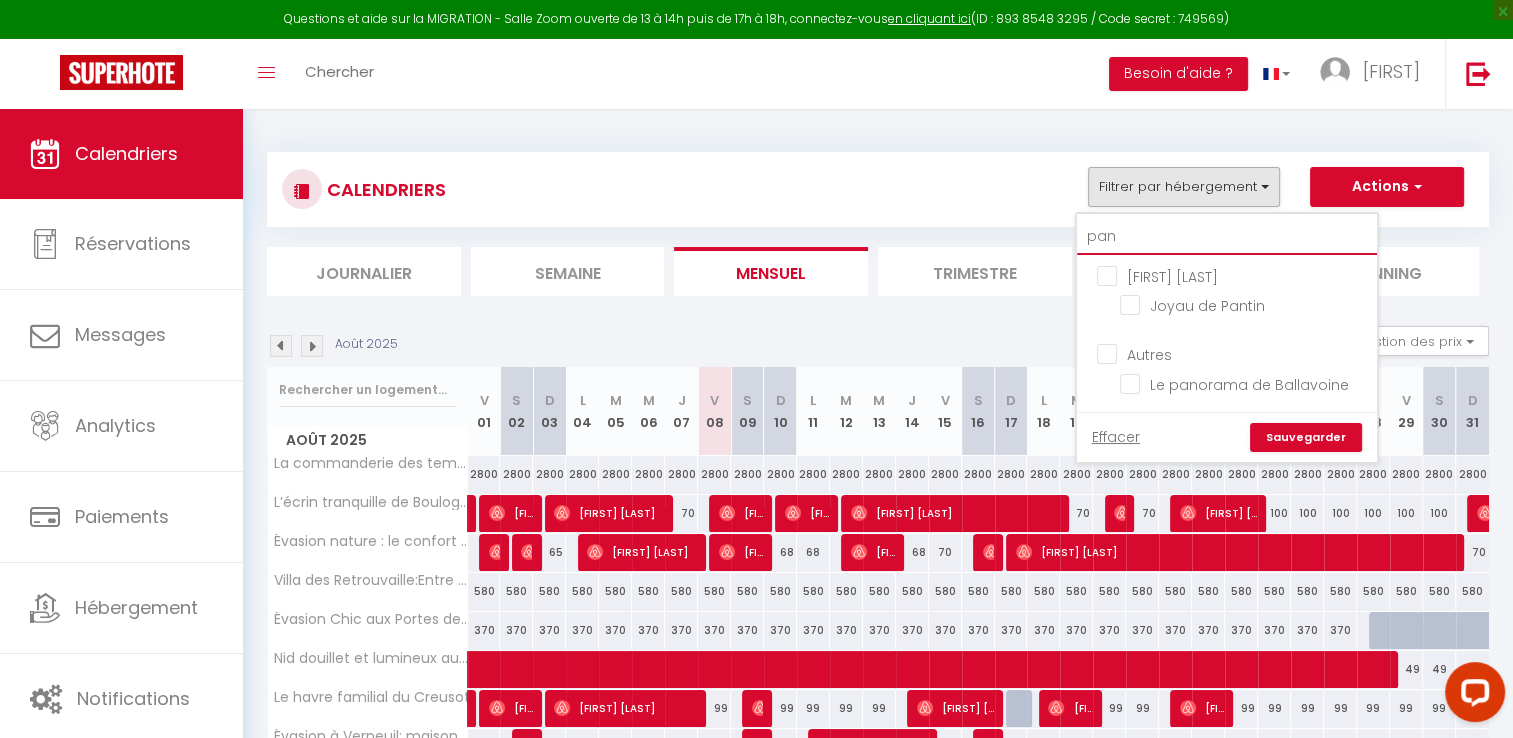 type on "pant" 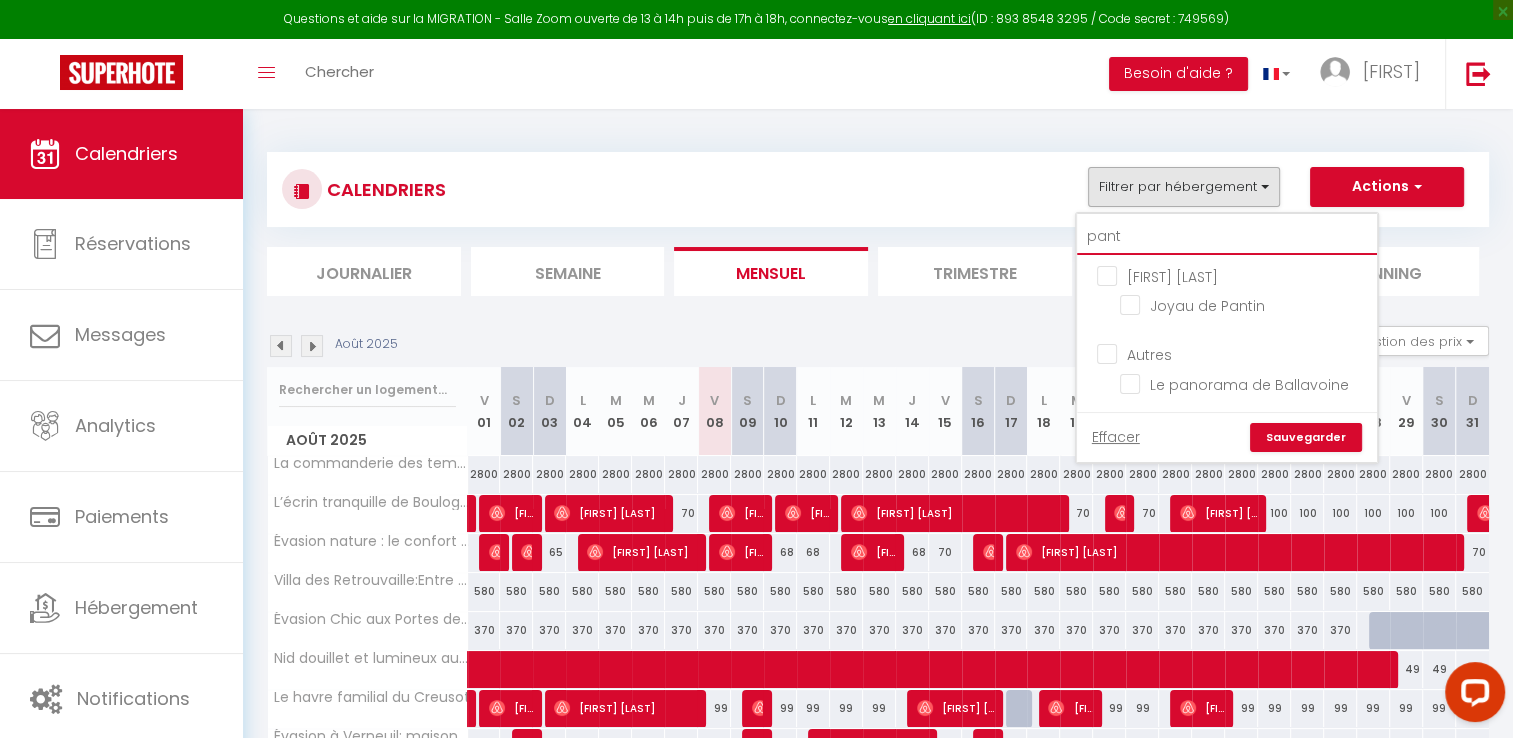 checkbox on "false" 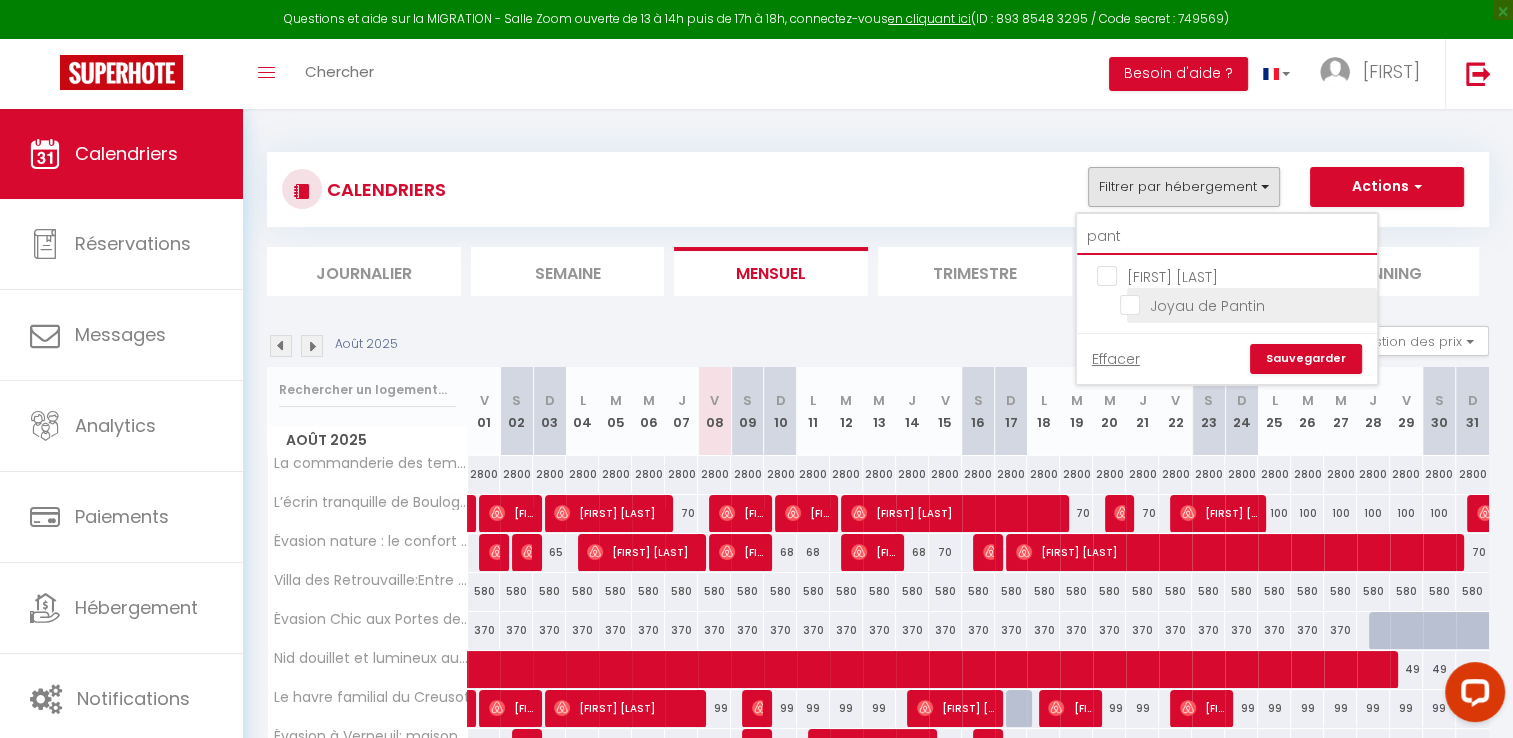 type on "pant" 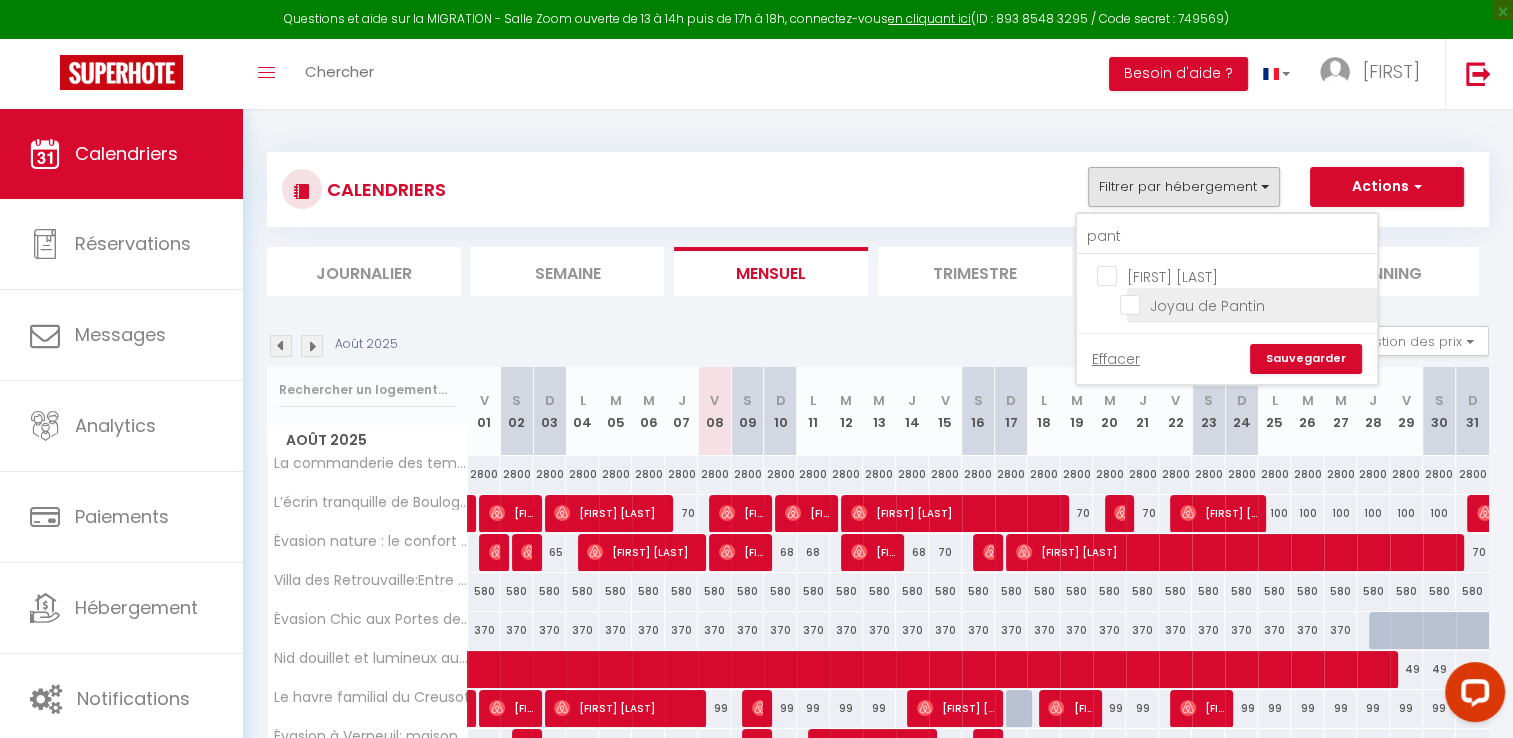 click on "Joyau de Pantin" at bounding box center (1245, 304) 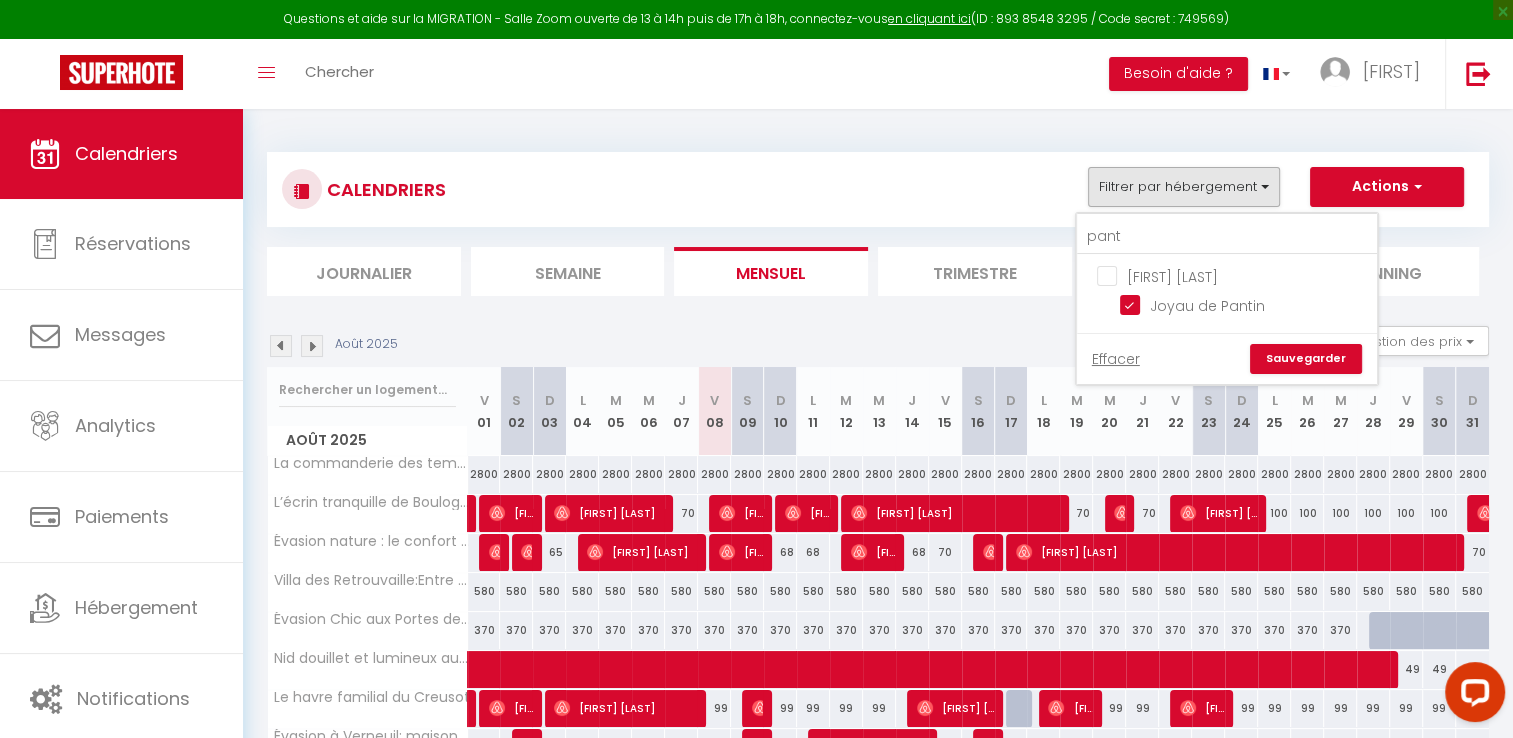 click on "Sauvegarder" at bounding box center [1306, 359] 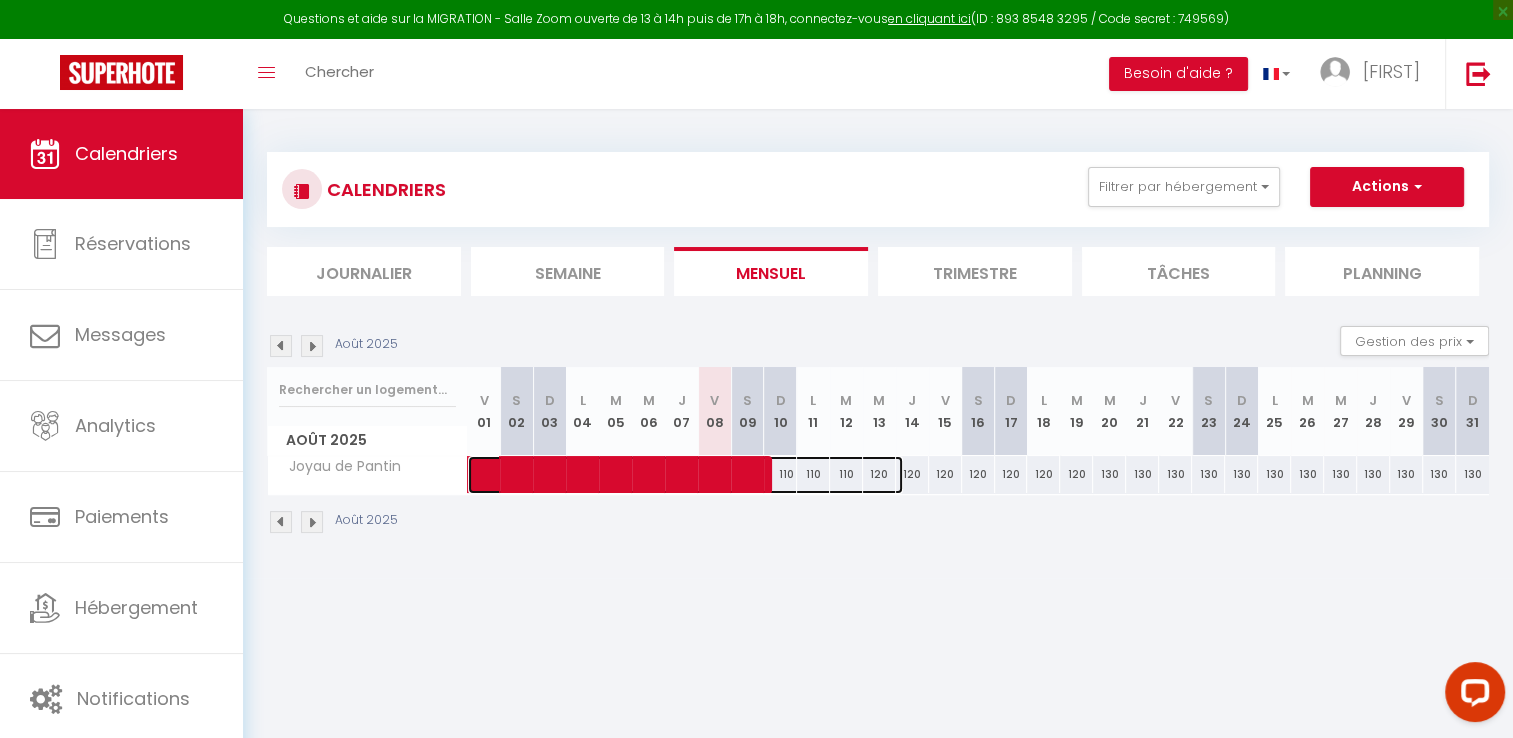 click at bounding box center [696, 475] 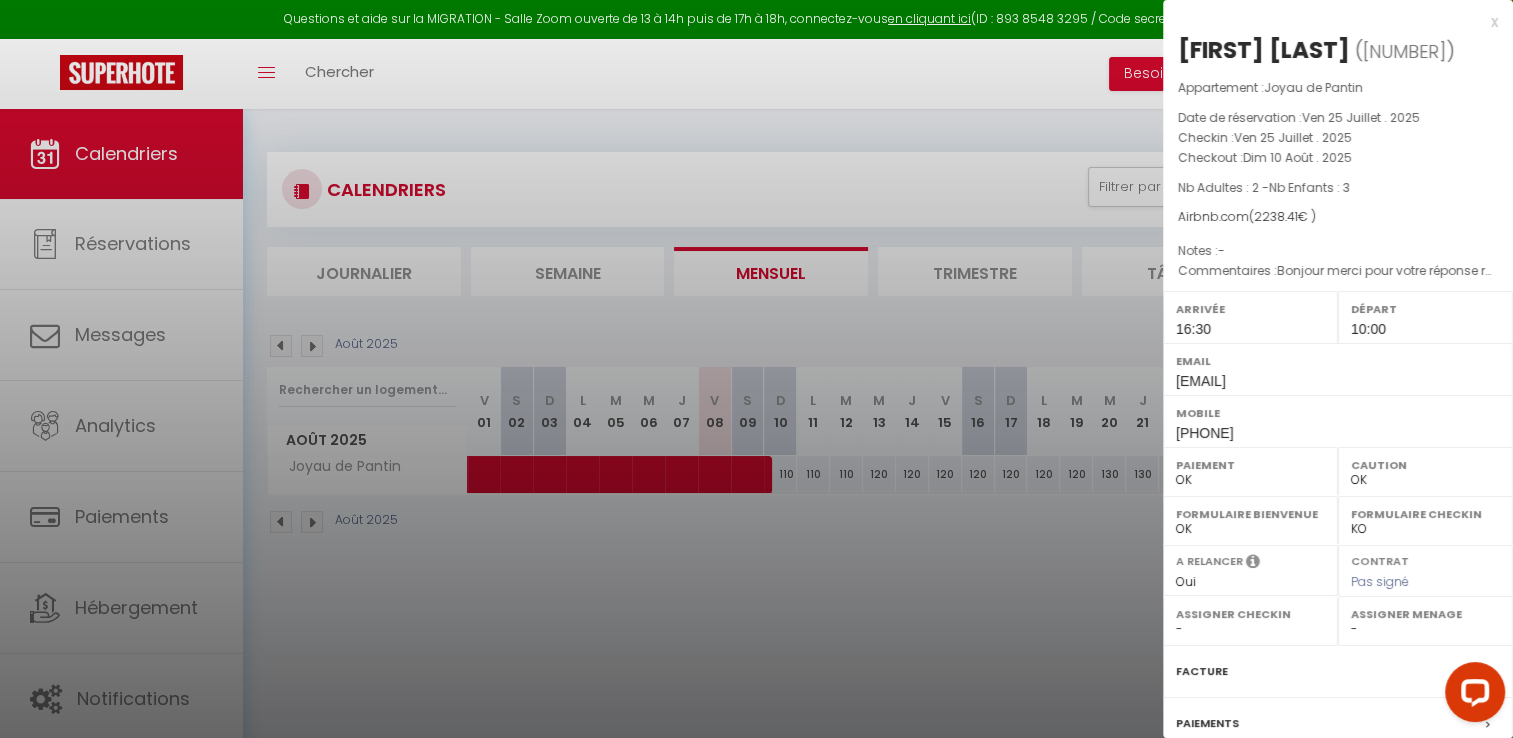 click at bounding box center (756, 369) 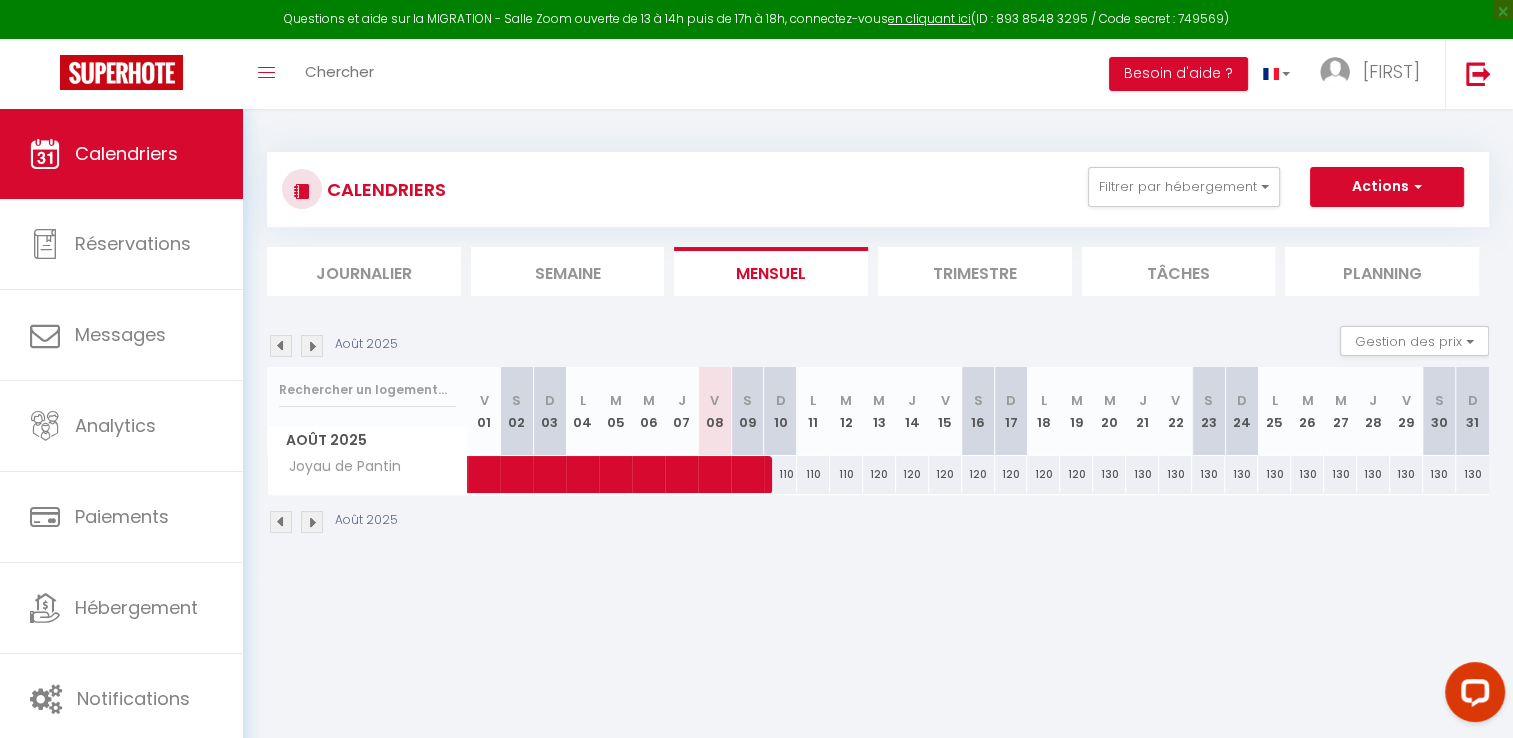 click at bounding box center (312, 346) 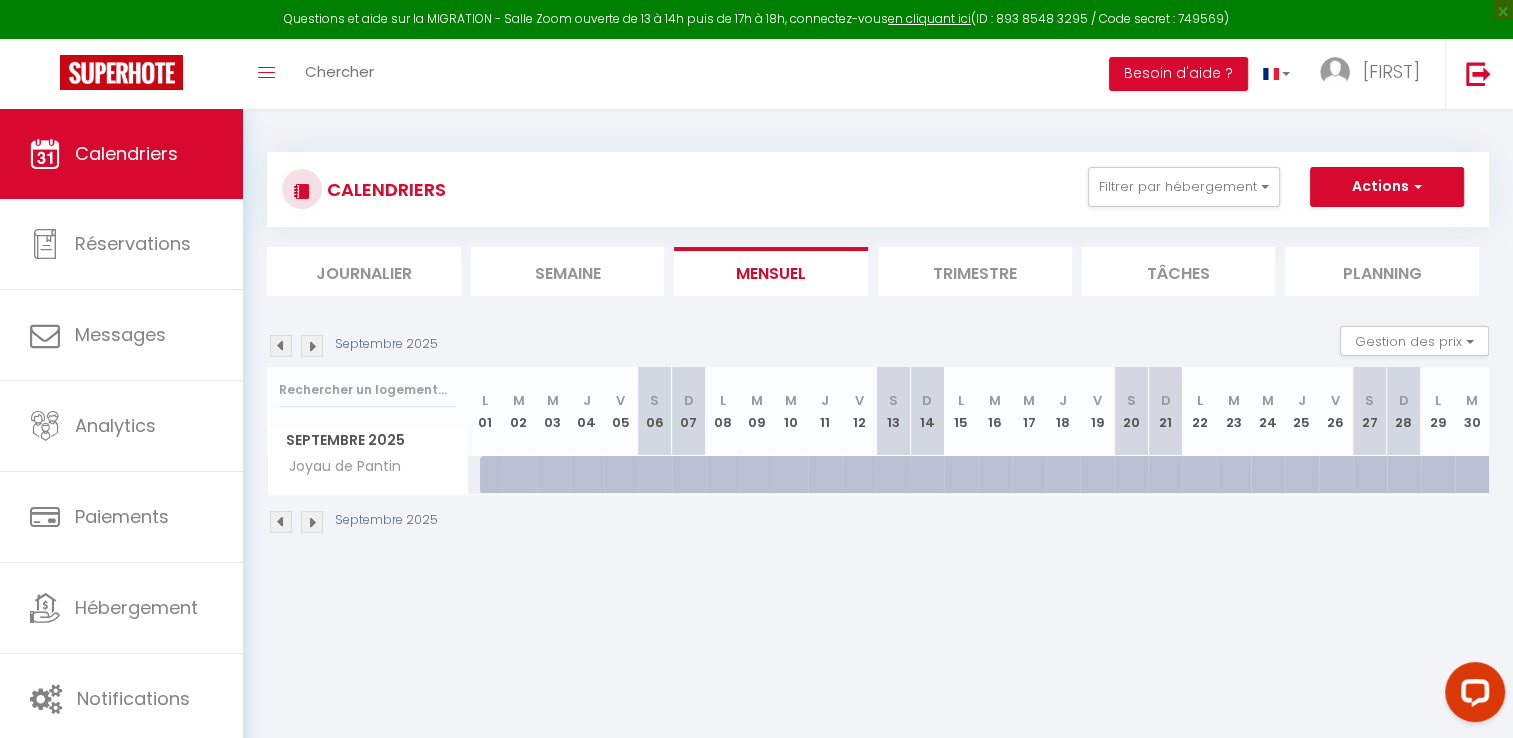 click at bounding box center [281, 346] 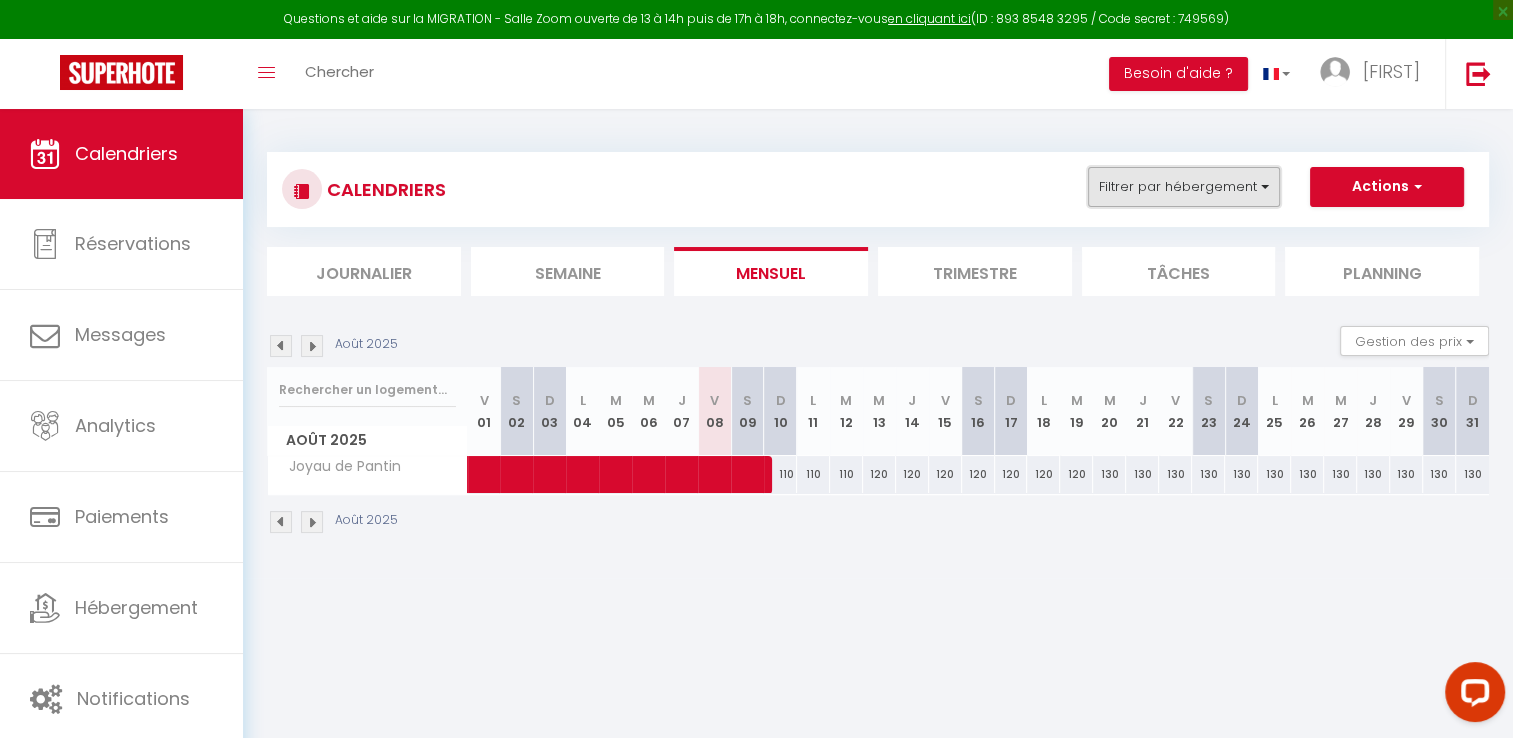 click on "Filtrer par hébergement" at bounding box center (1184, 187) 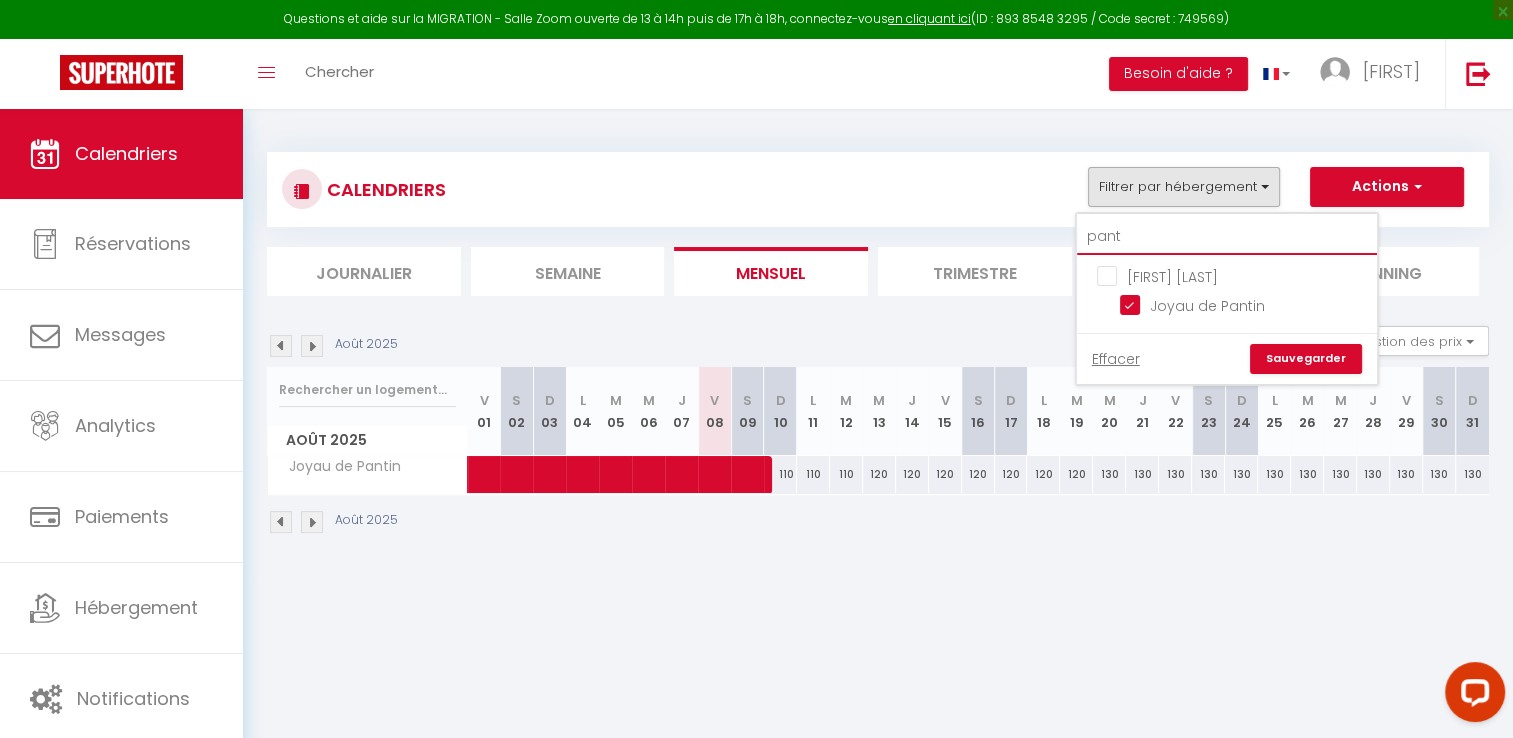click on "pant" at bounding box center (1227, 237) 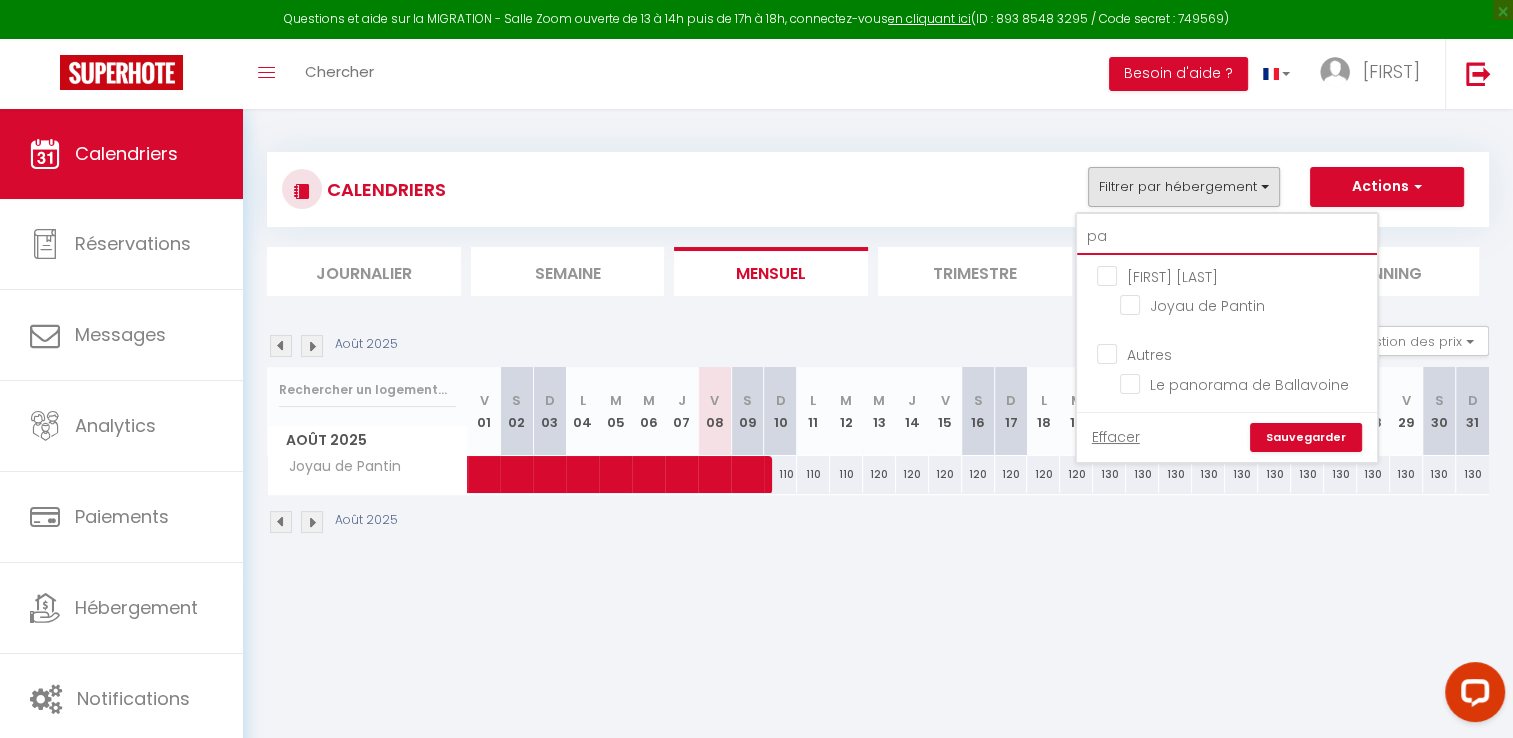 type on "p" 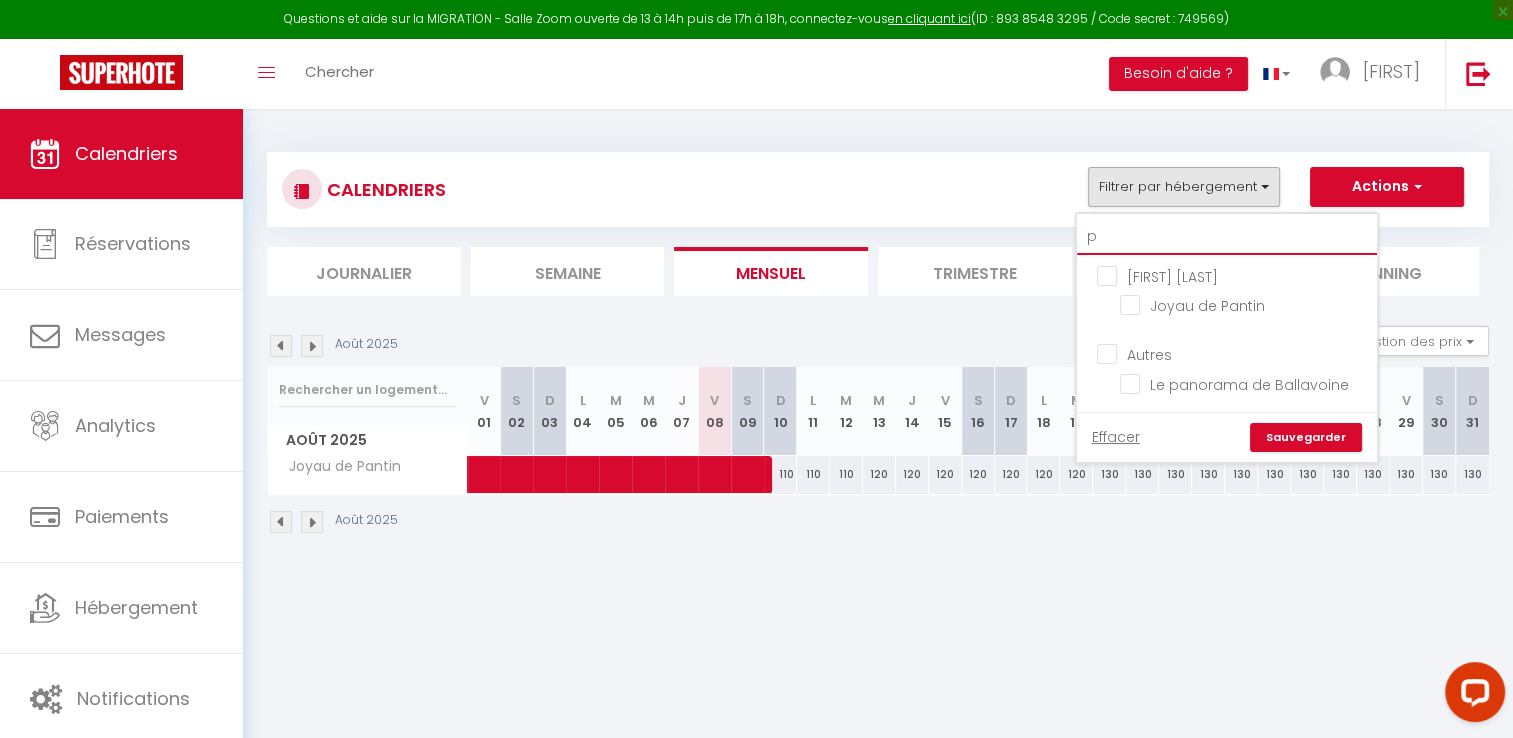 type 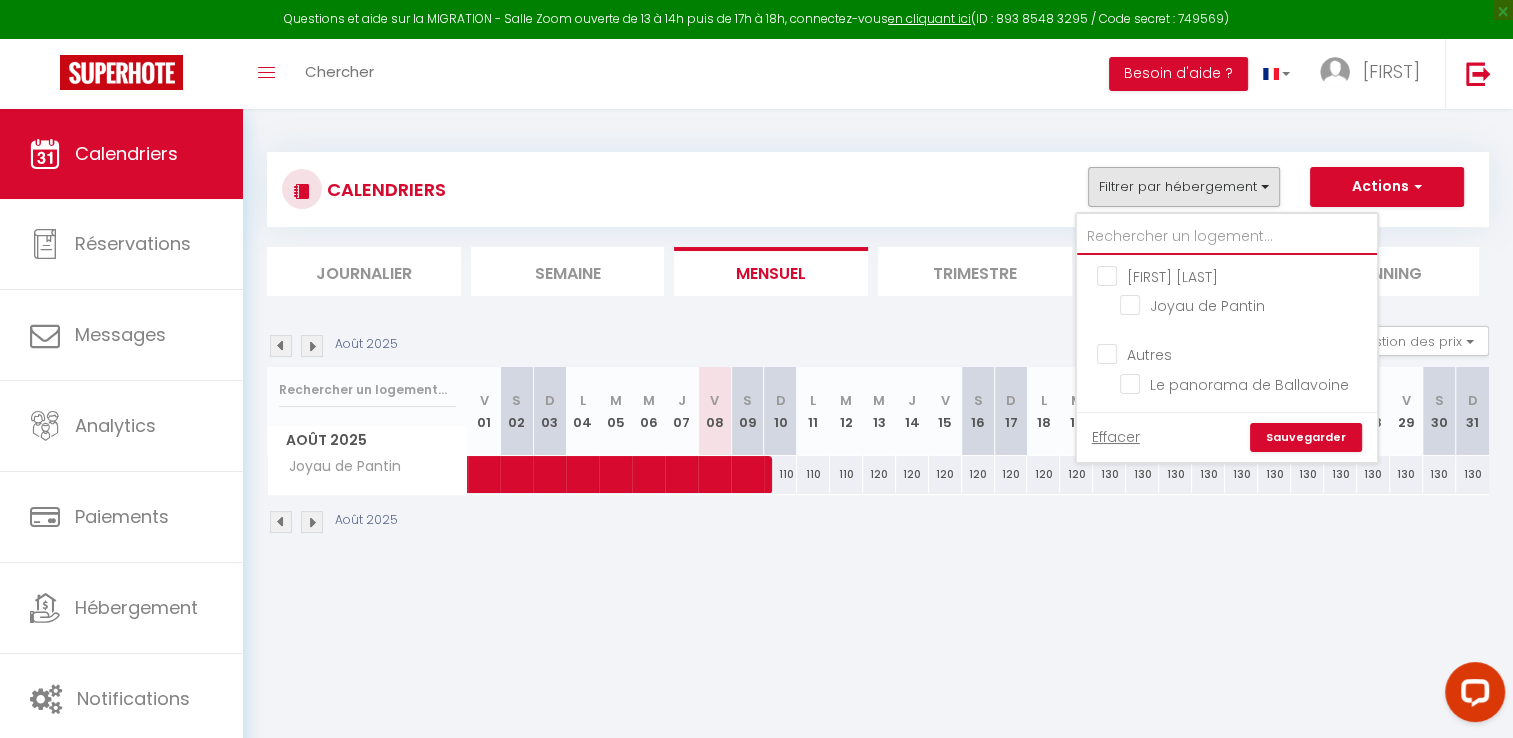 checkbox on "false" 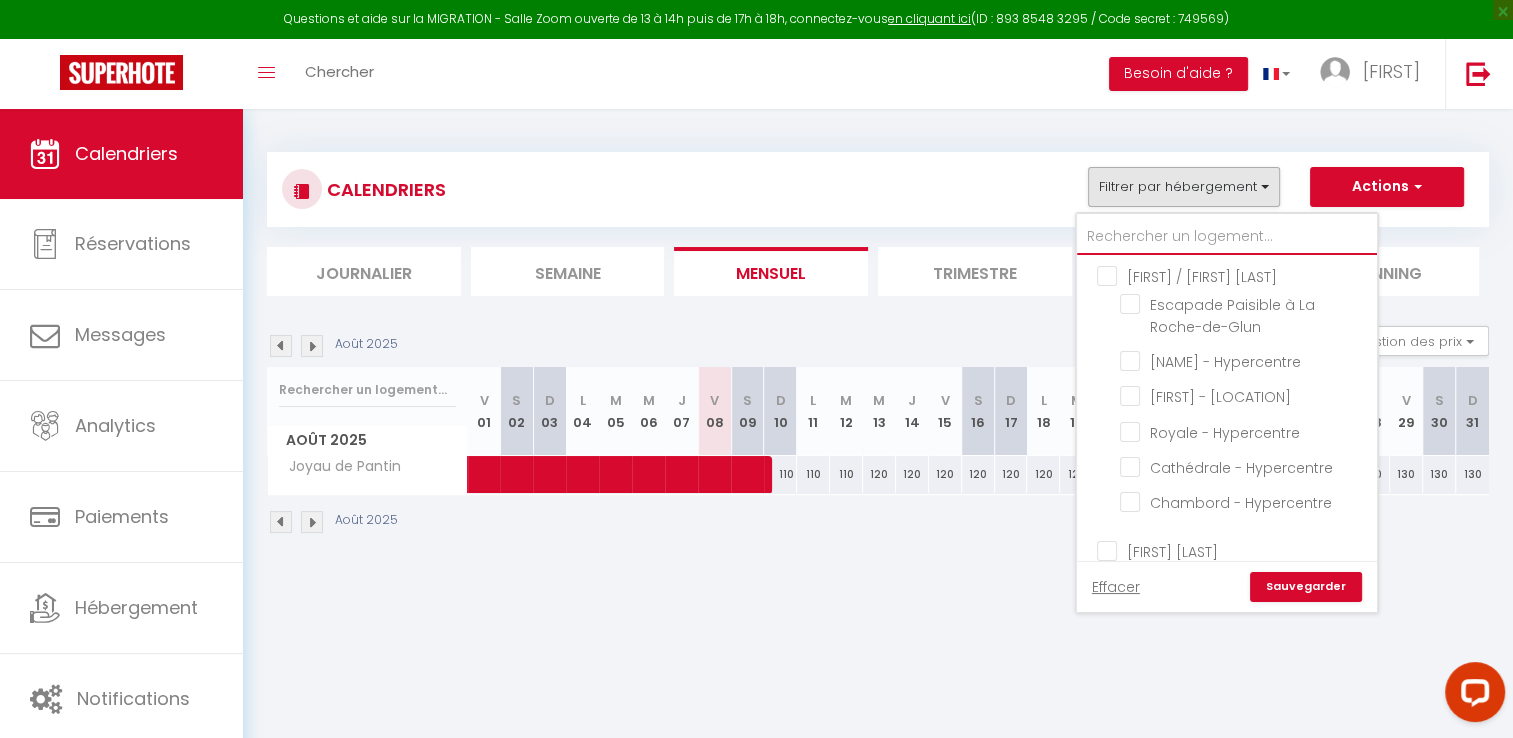 type on "b" 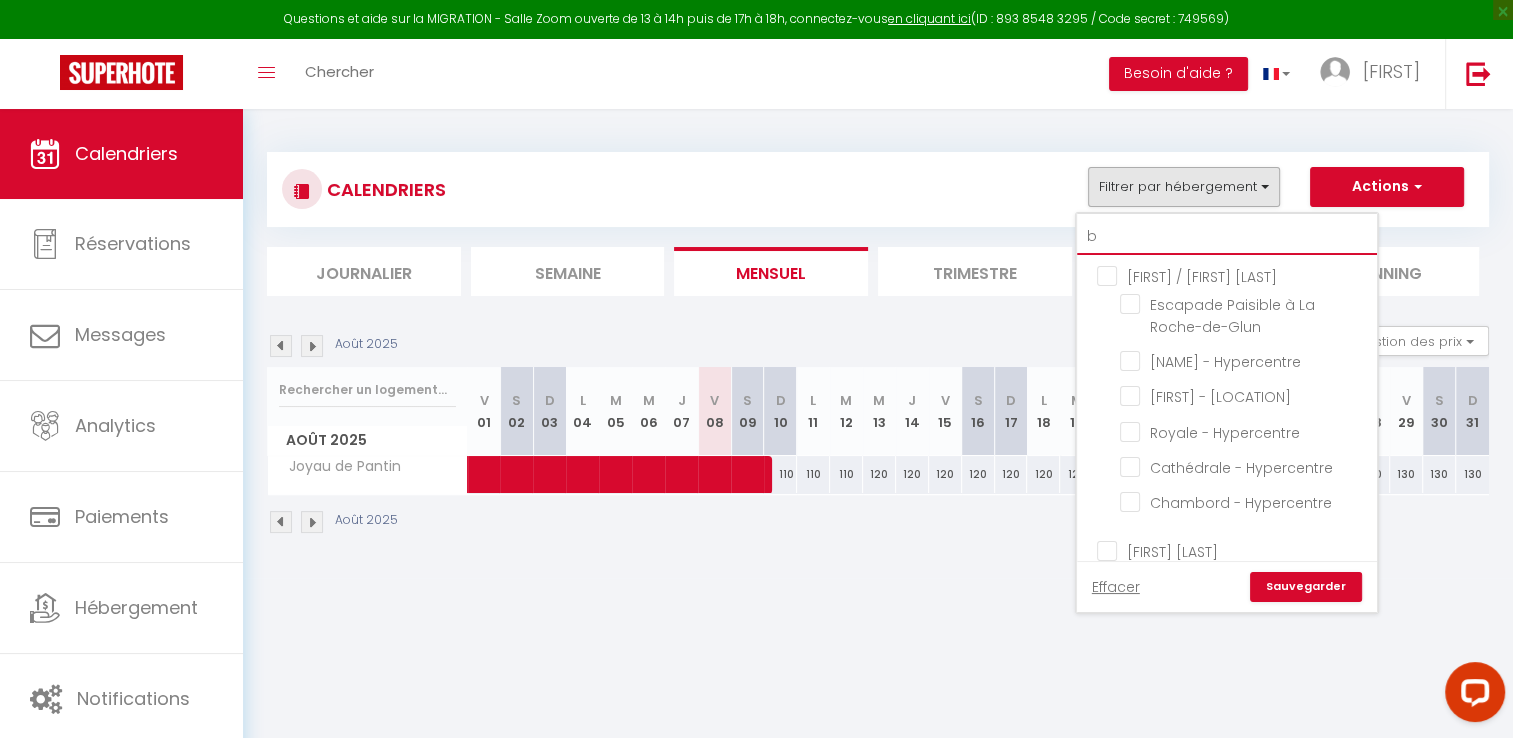 checkbox on "false" 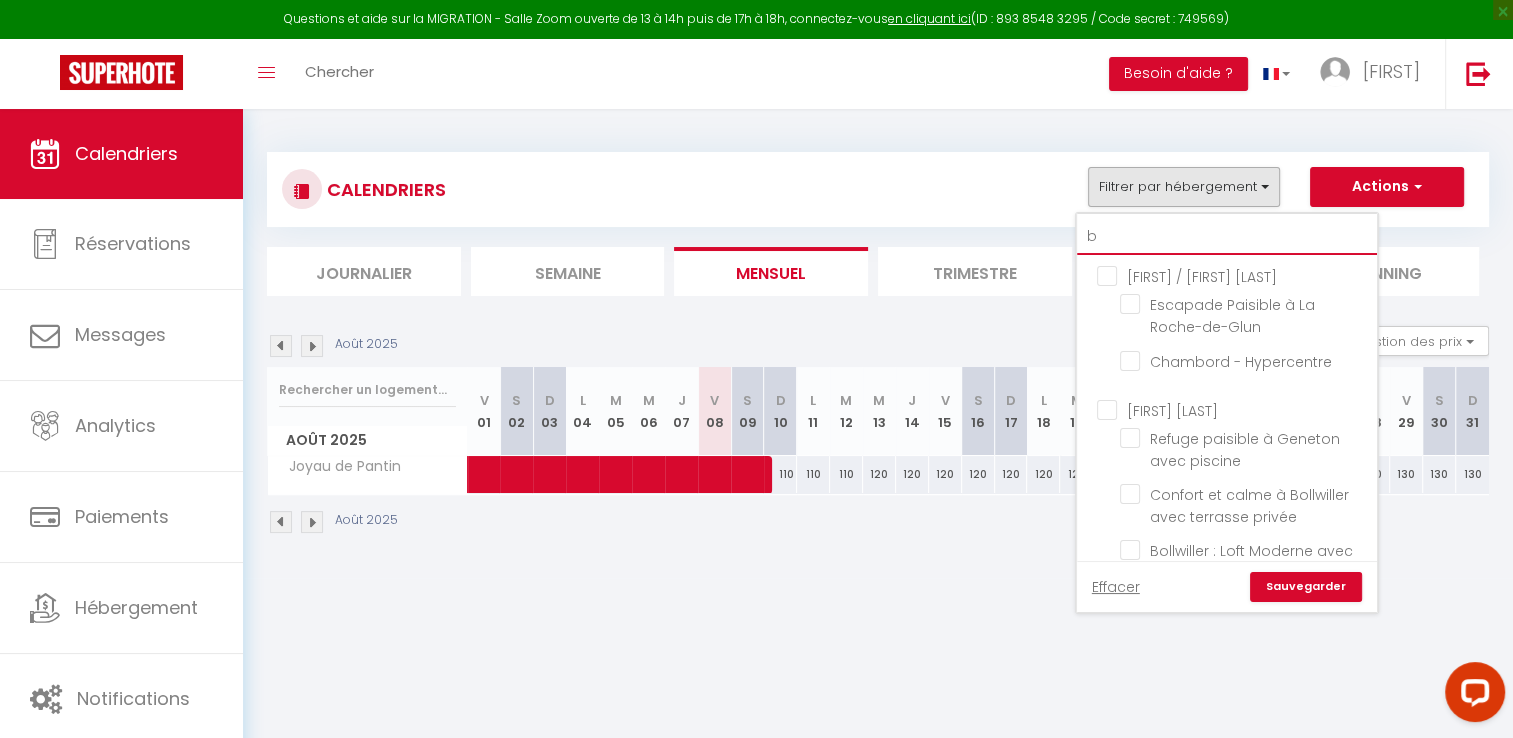 type on "bo" 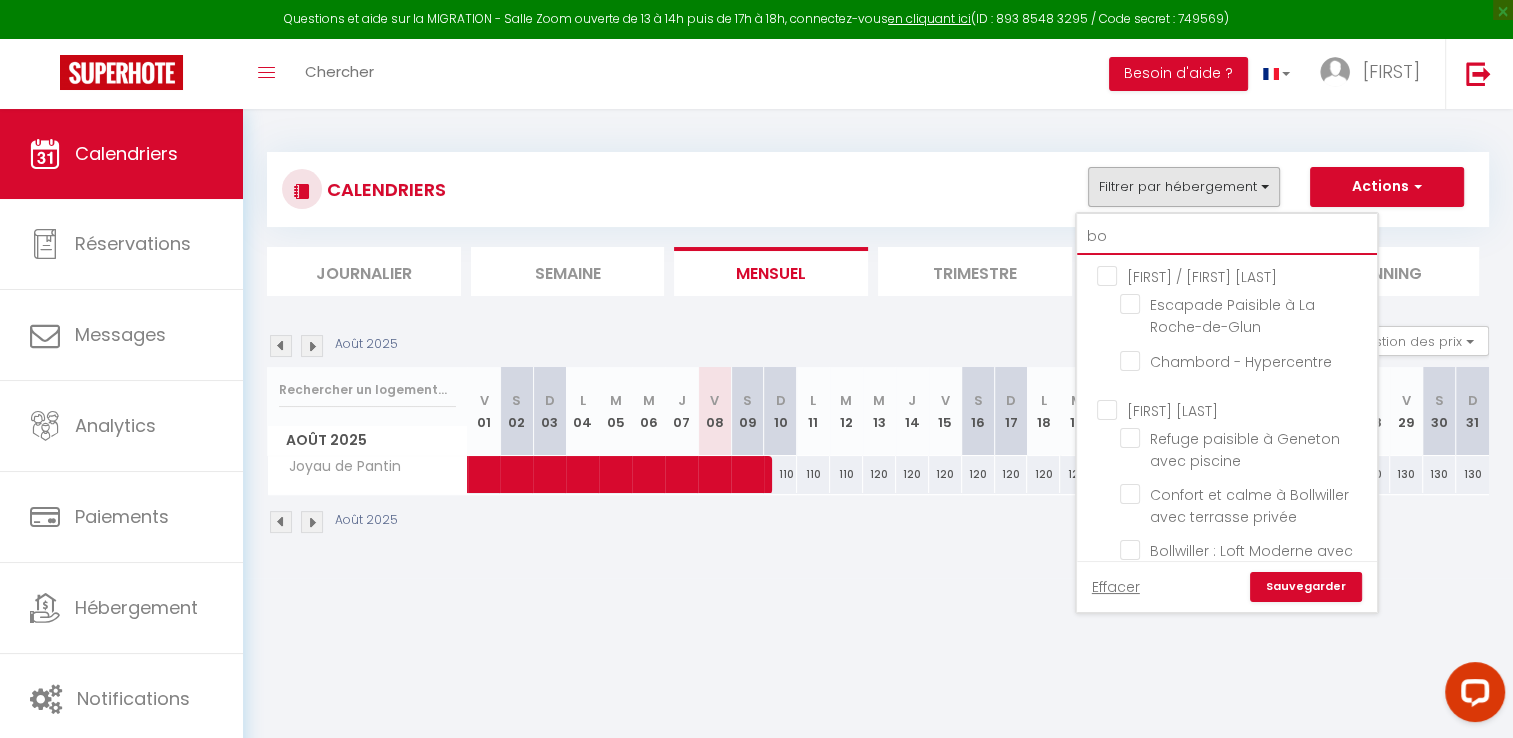 checkbox on "false" 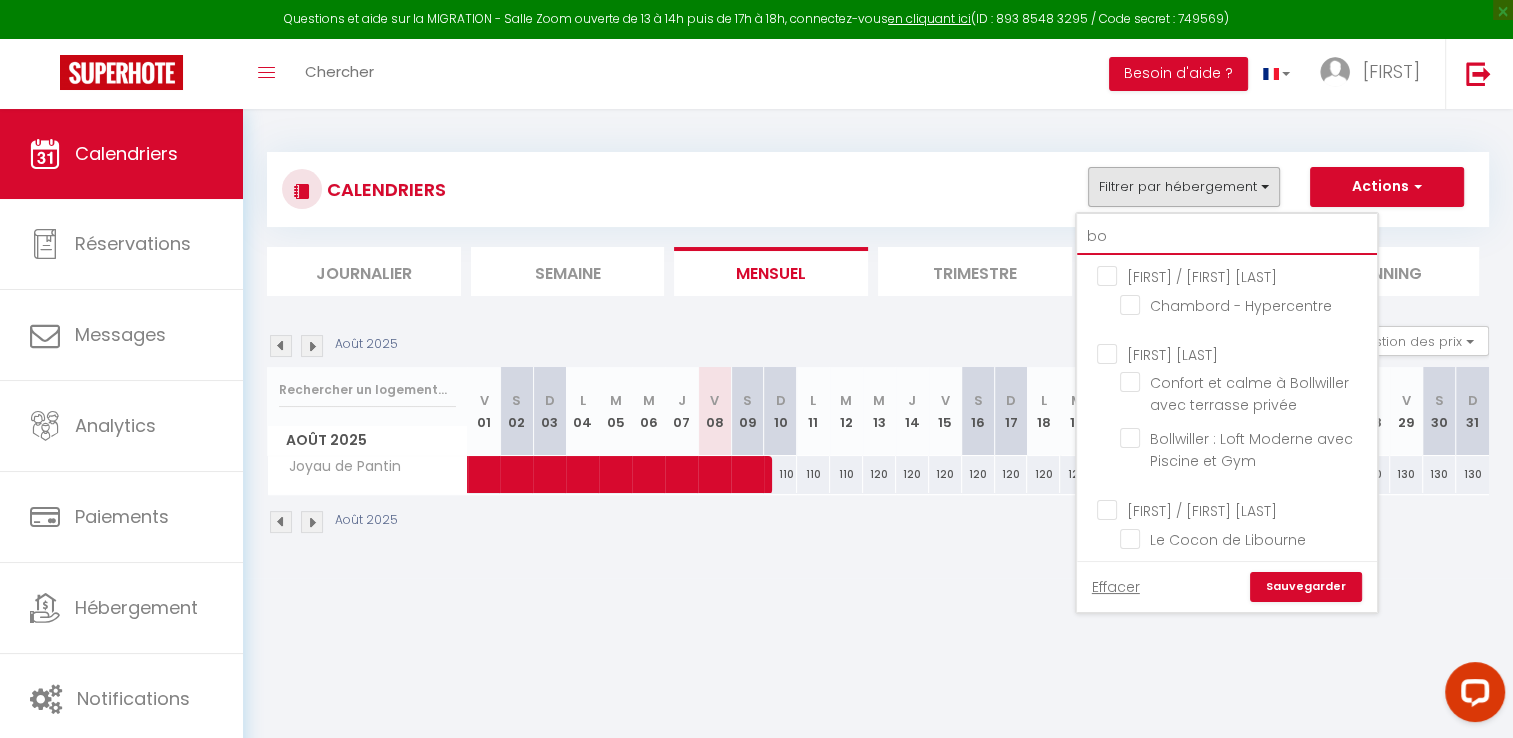 type on "bol" 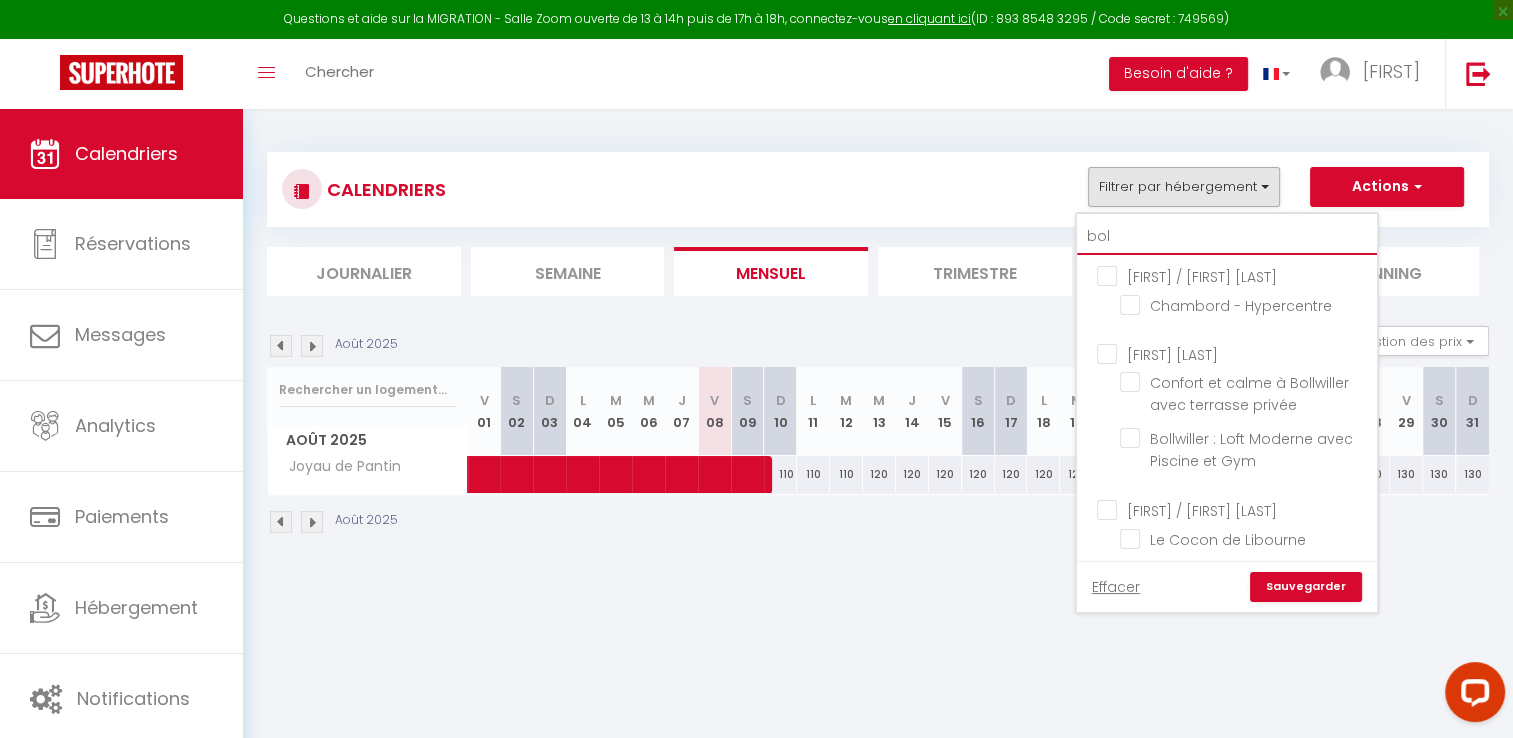 checkbox on "false" 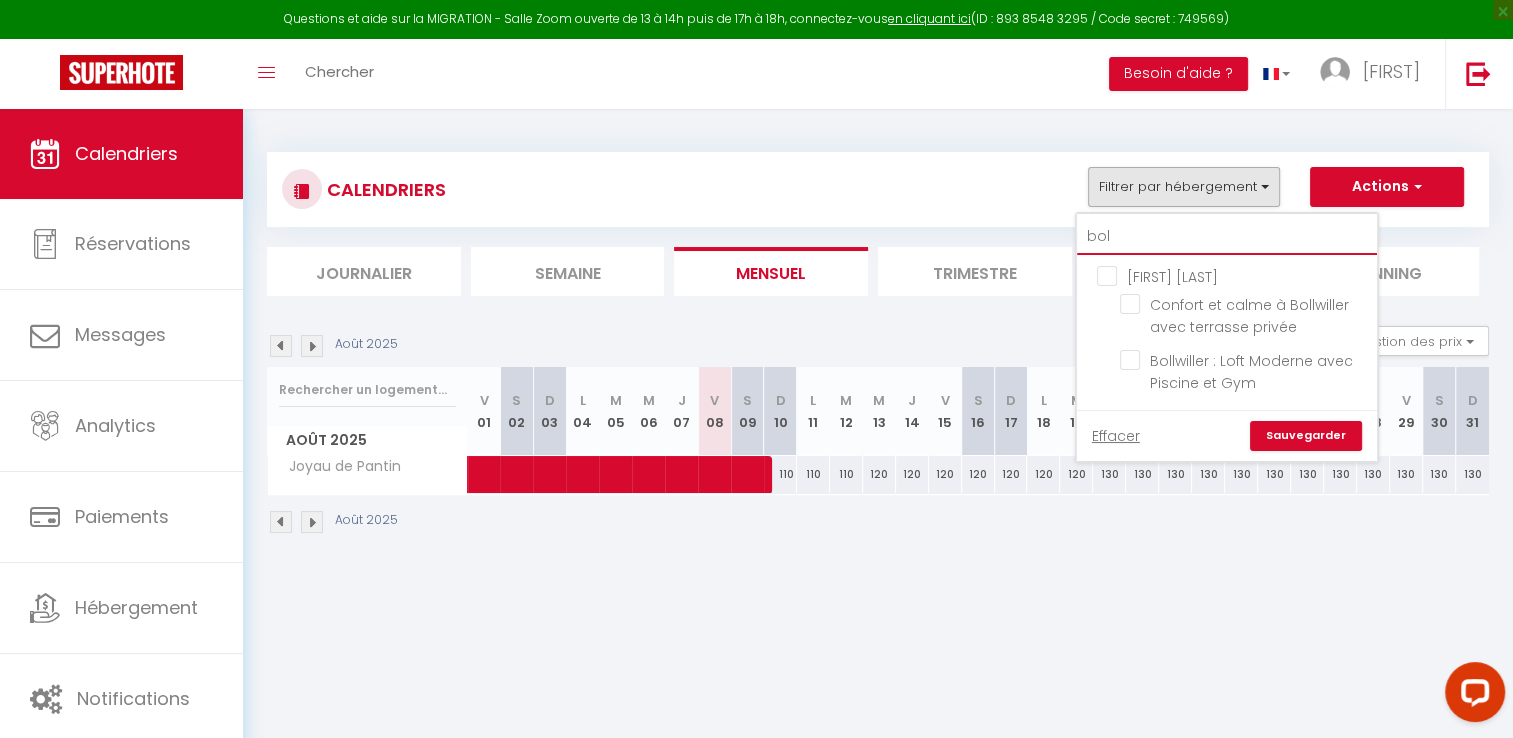 type on "boll" 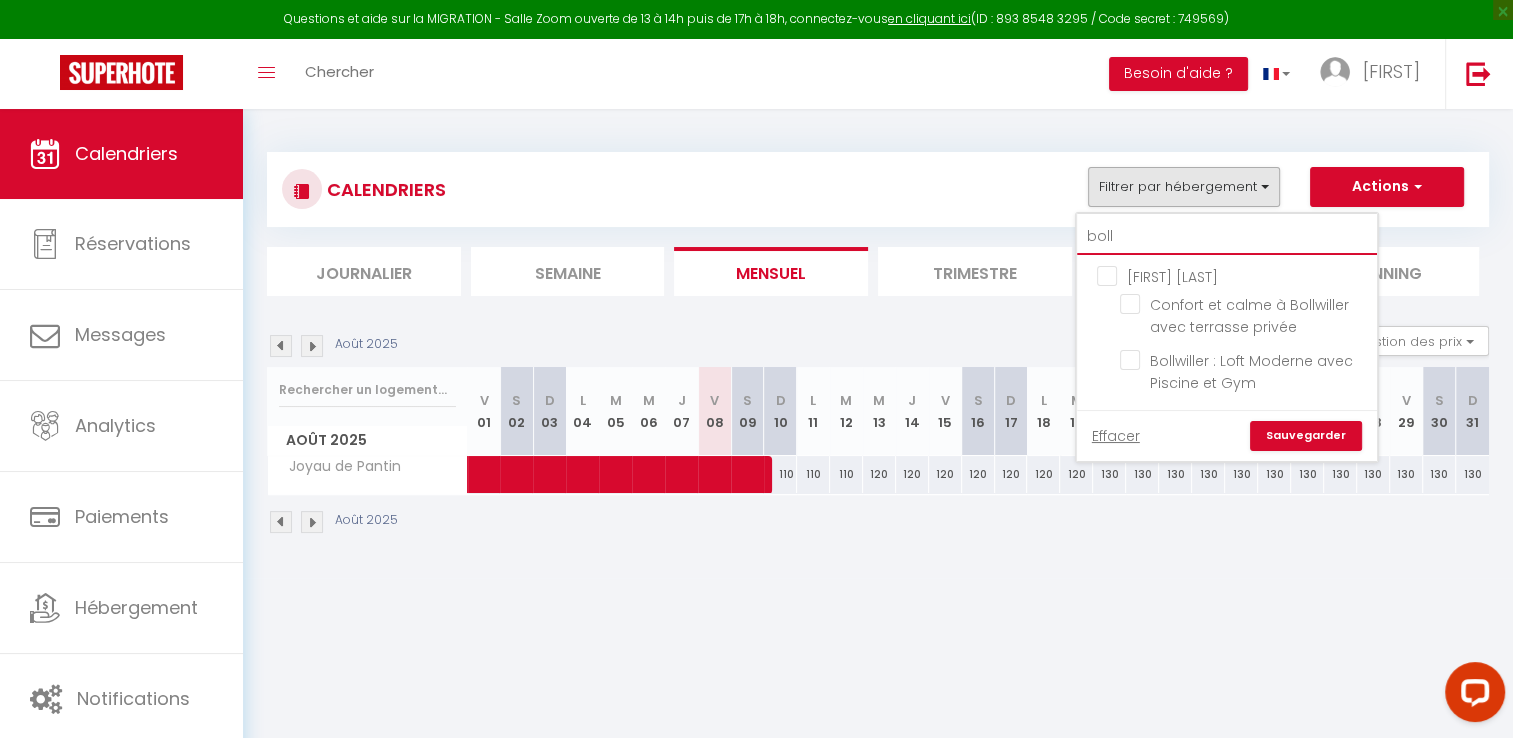 checkbox on "false" 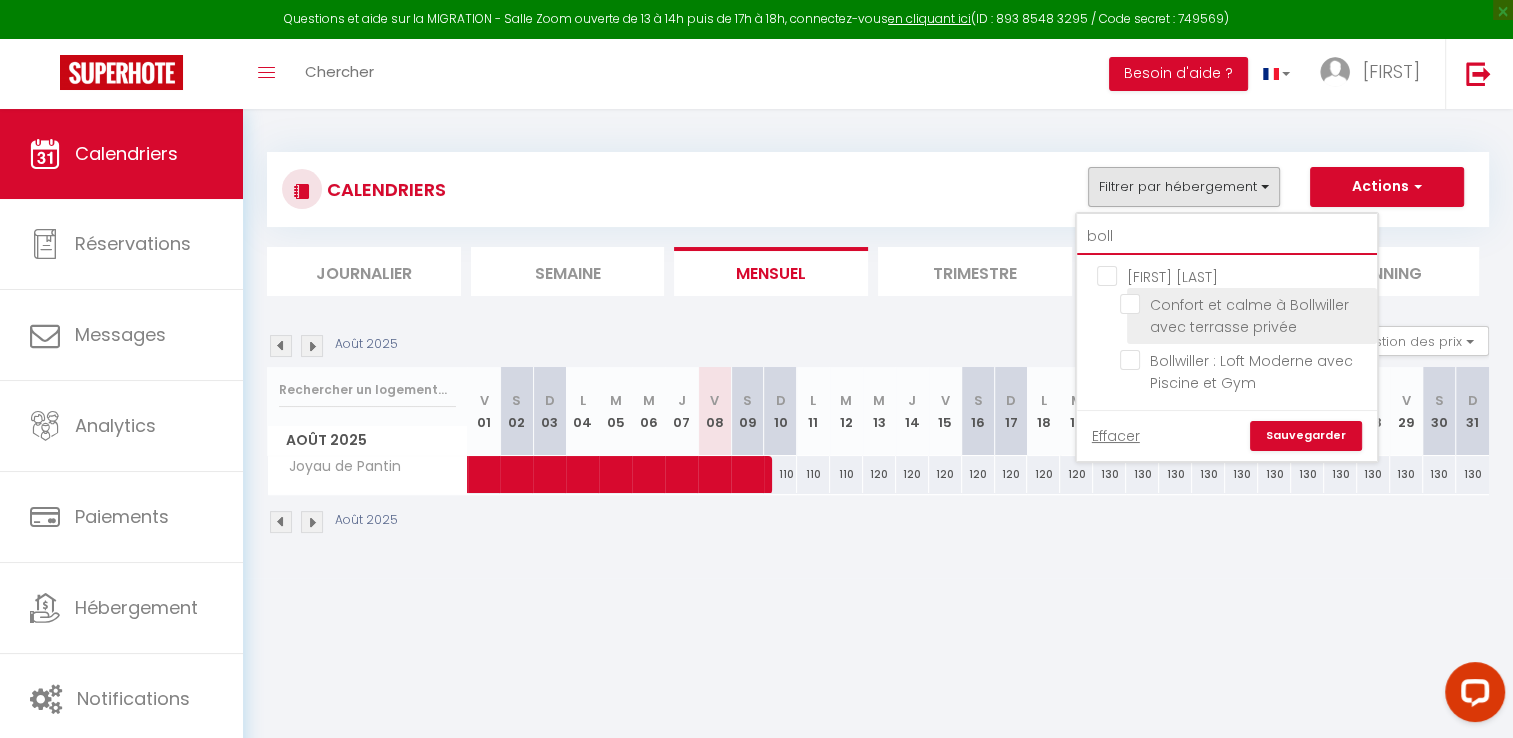 type on "boll" 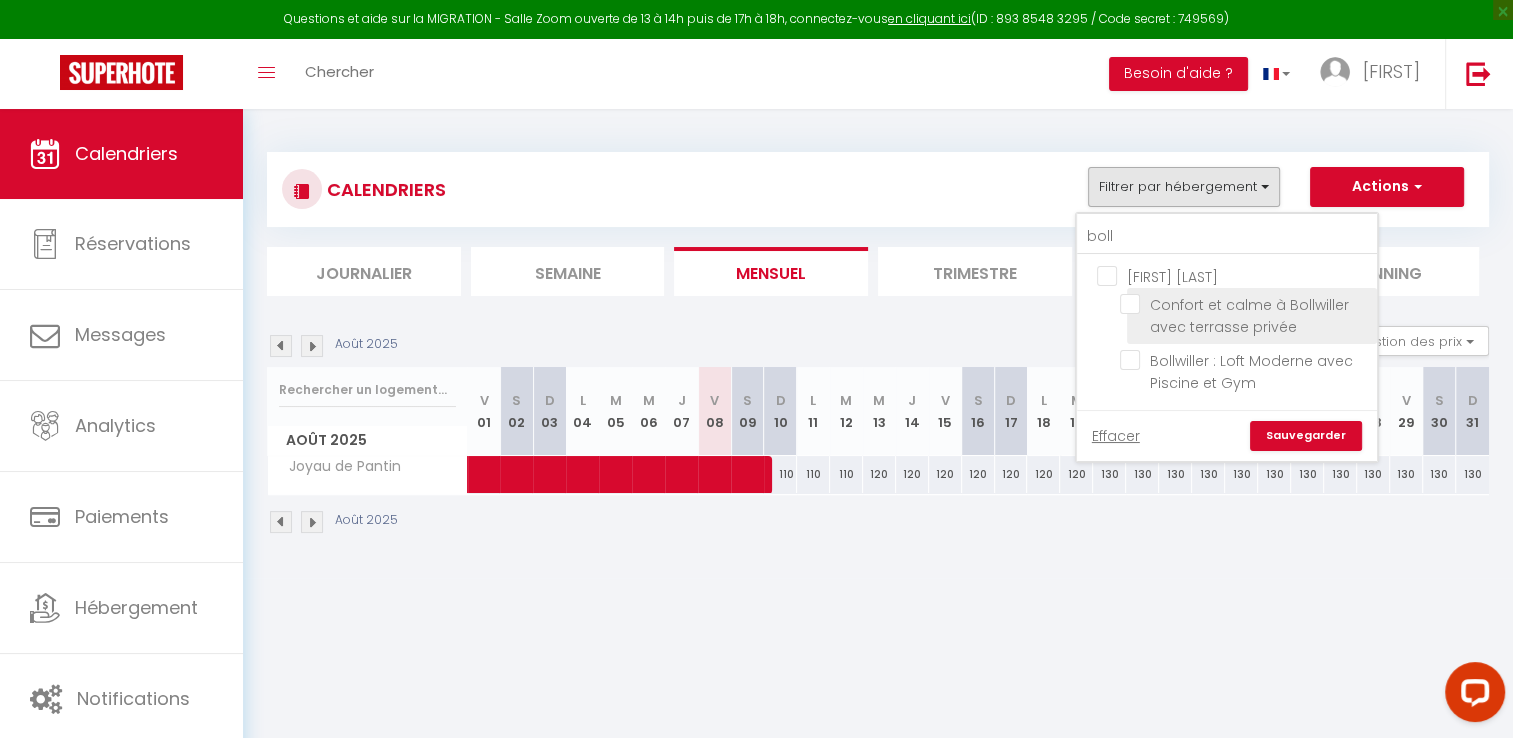 click on "Confort et calme à Bollwiller avec terrasse privée" at bounding box center [1245, 304] 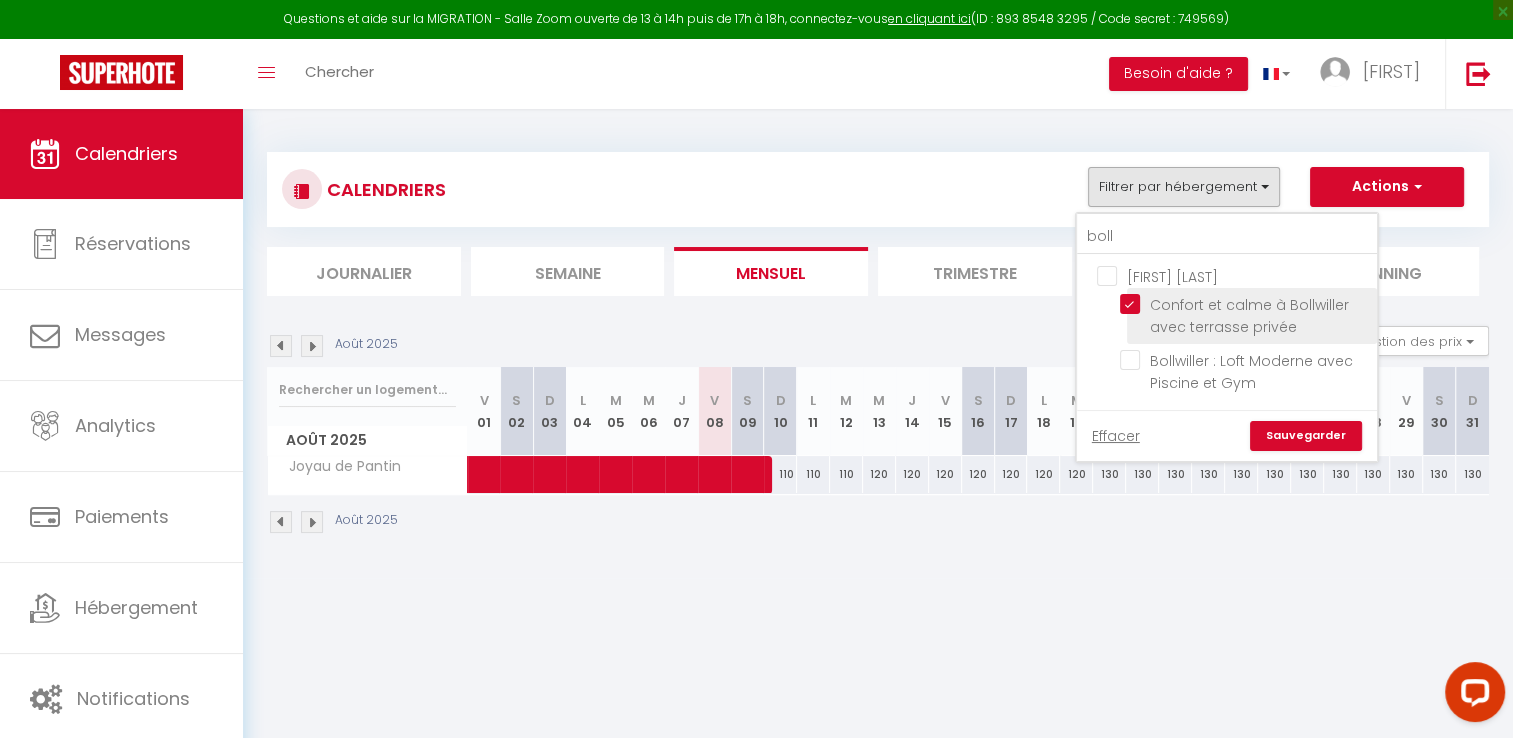 checkbox on "false" 